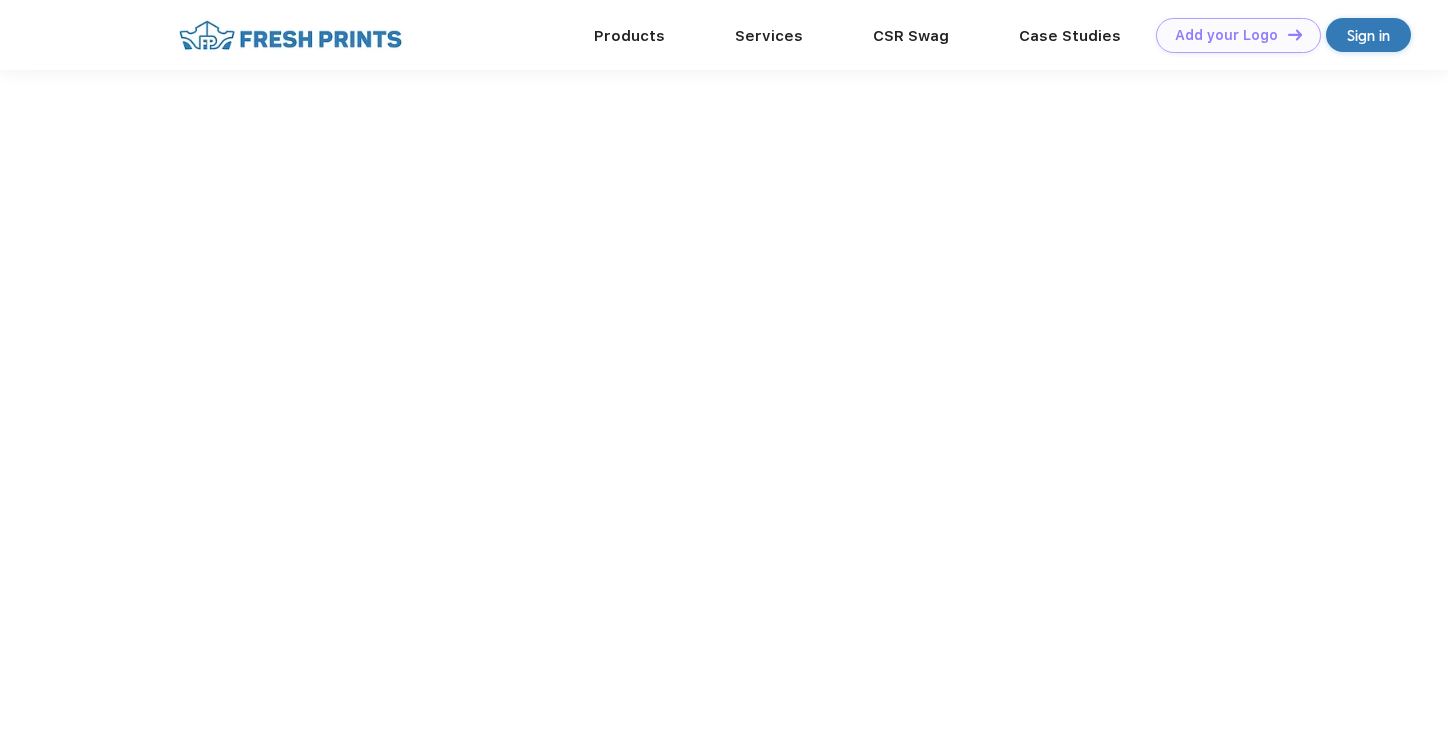 scroll, scrollTop: 0, scrollLeft: 0, axis: both 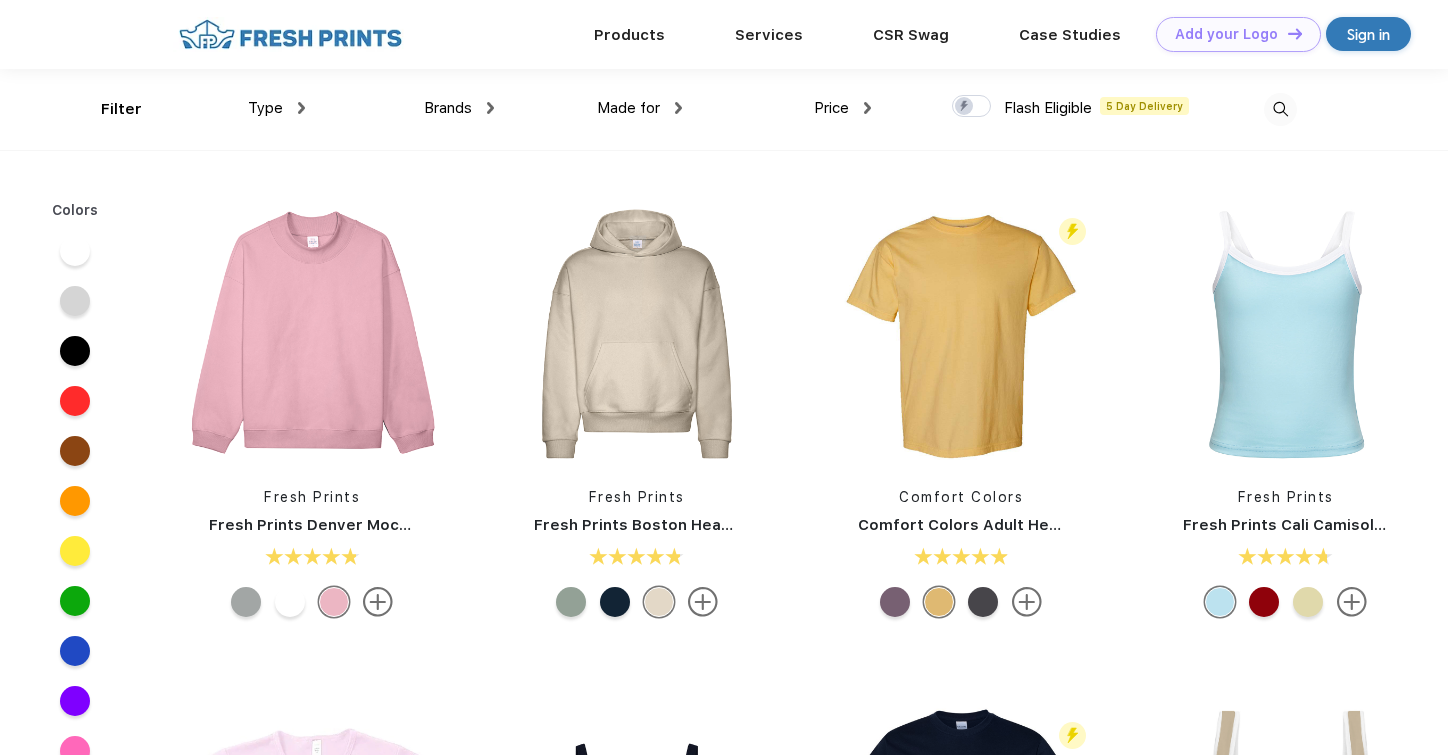 click on "Brands" at bounding box center (448, 108) 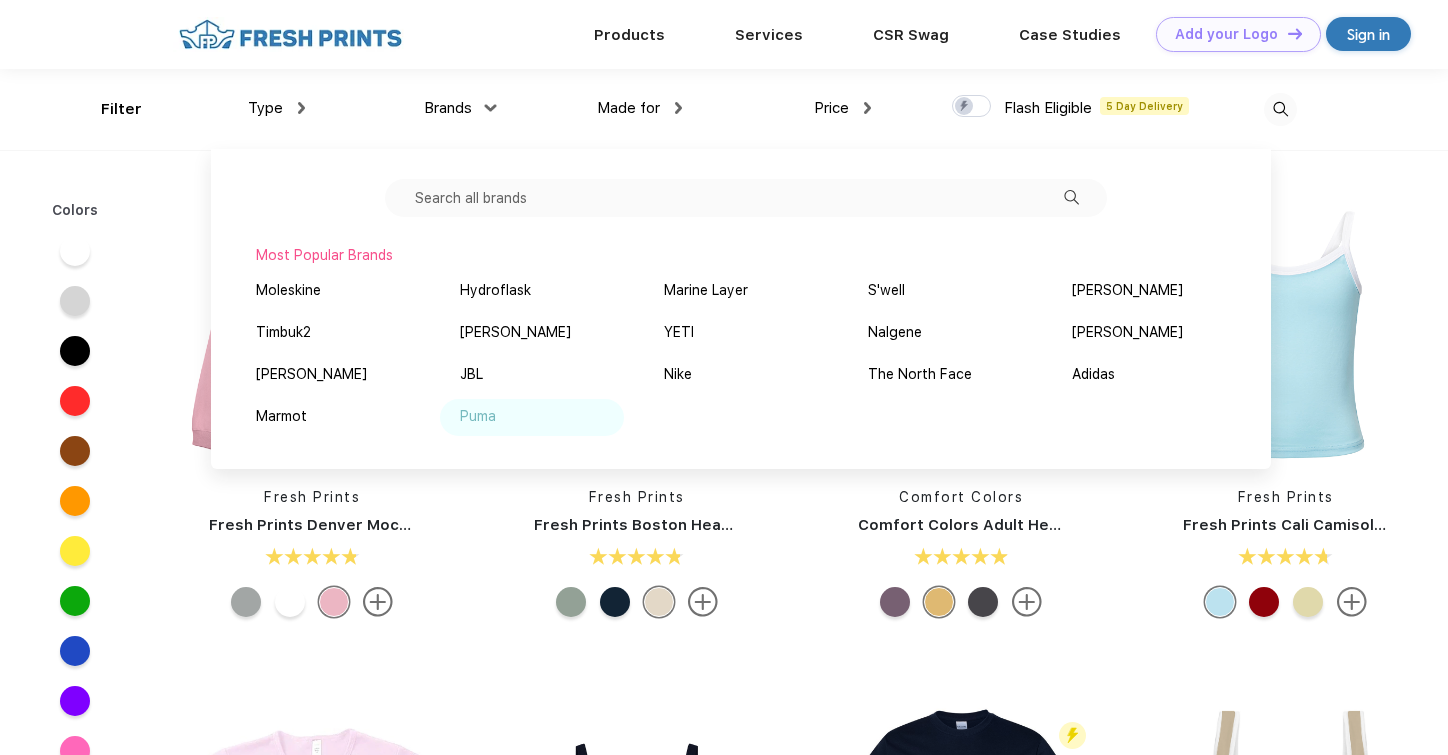 scroll, scrollTop: 0, scrollLeft: 0, axis: both 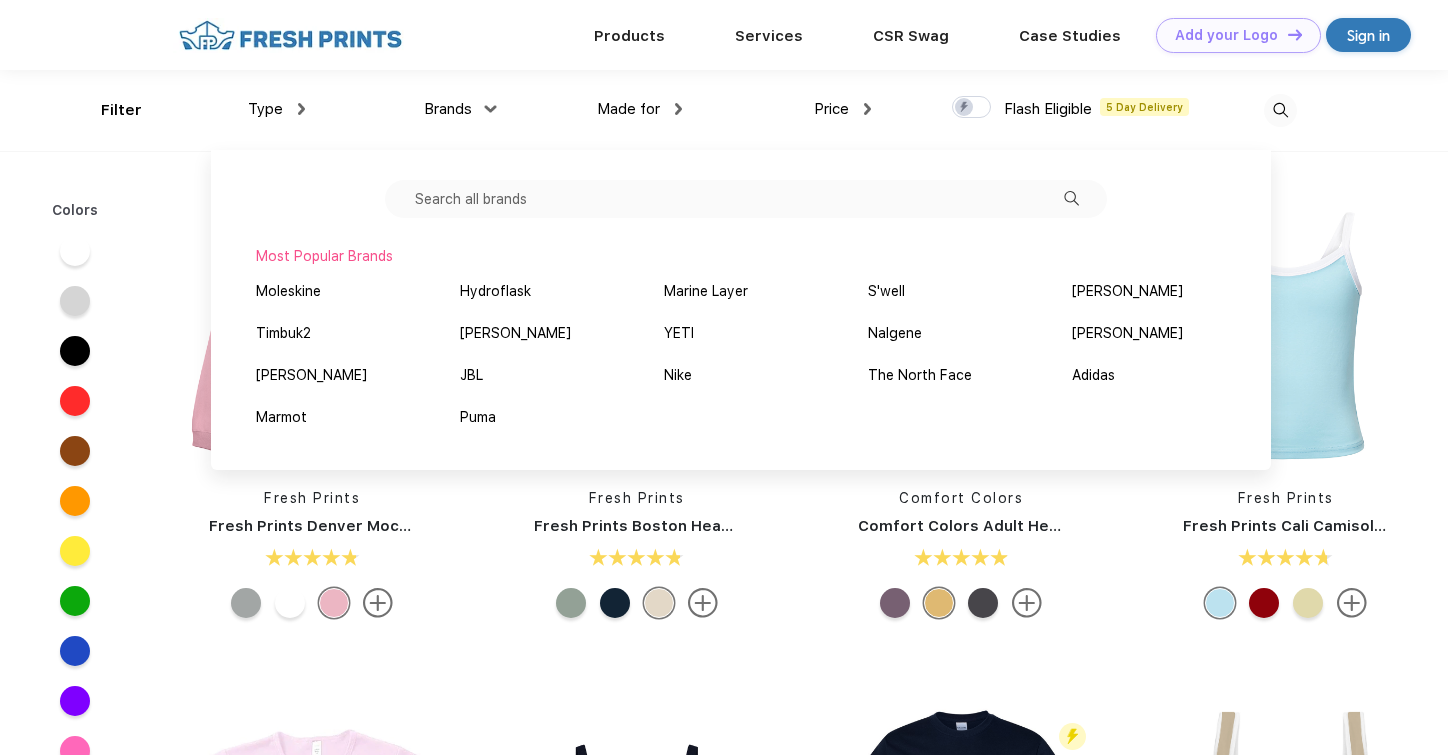 click at bounding box center (746, 199) 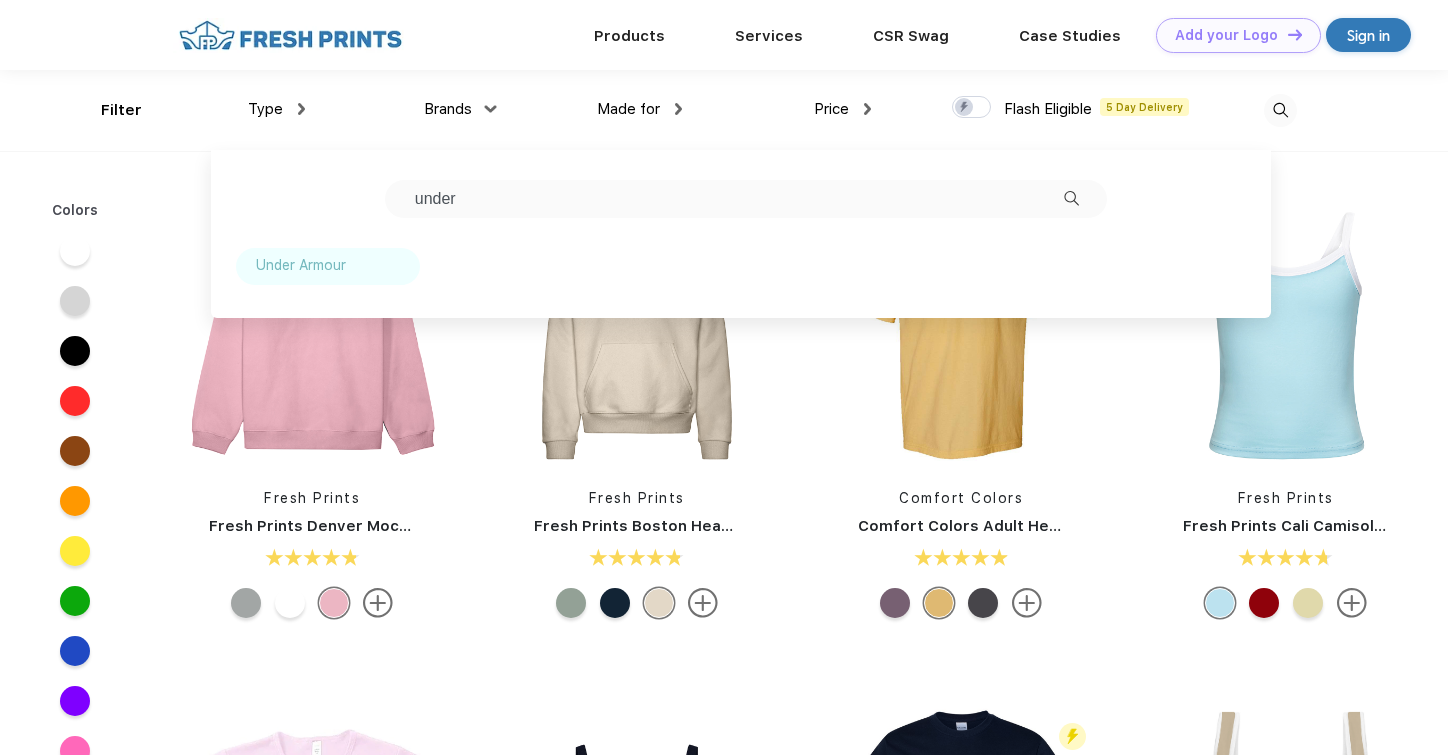 click at bounding box center (358, 265) 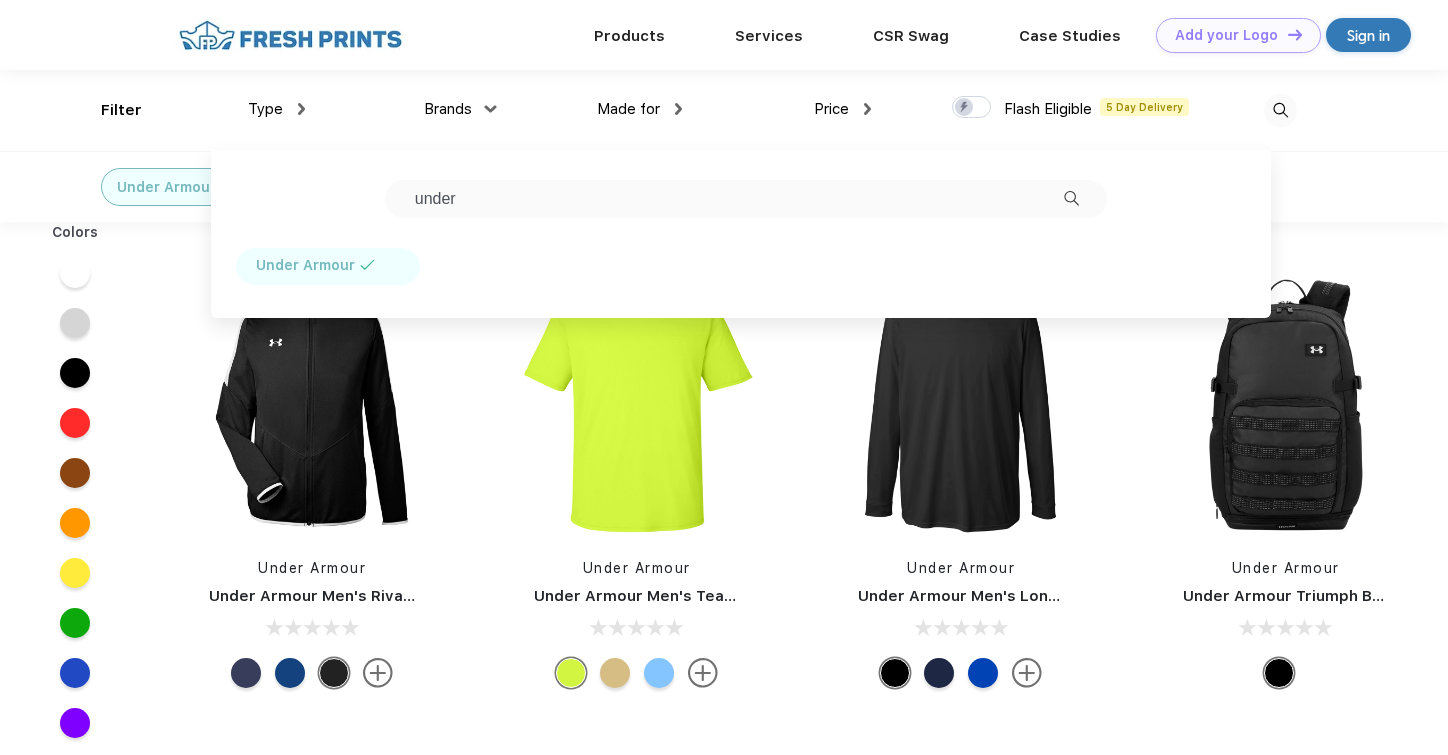 click on "Under Armour   Under Armour Men's Rival Knit Jacket" at bounding box center [312, 484] 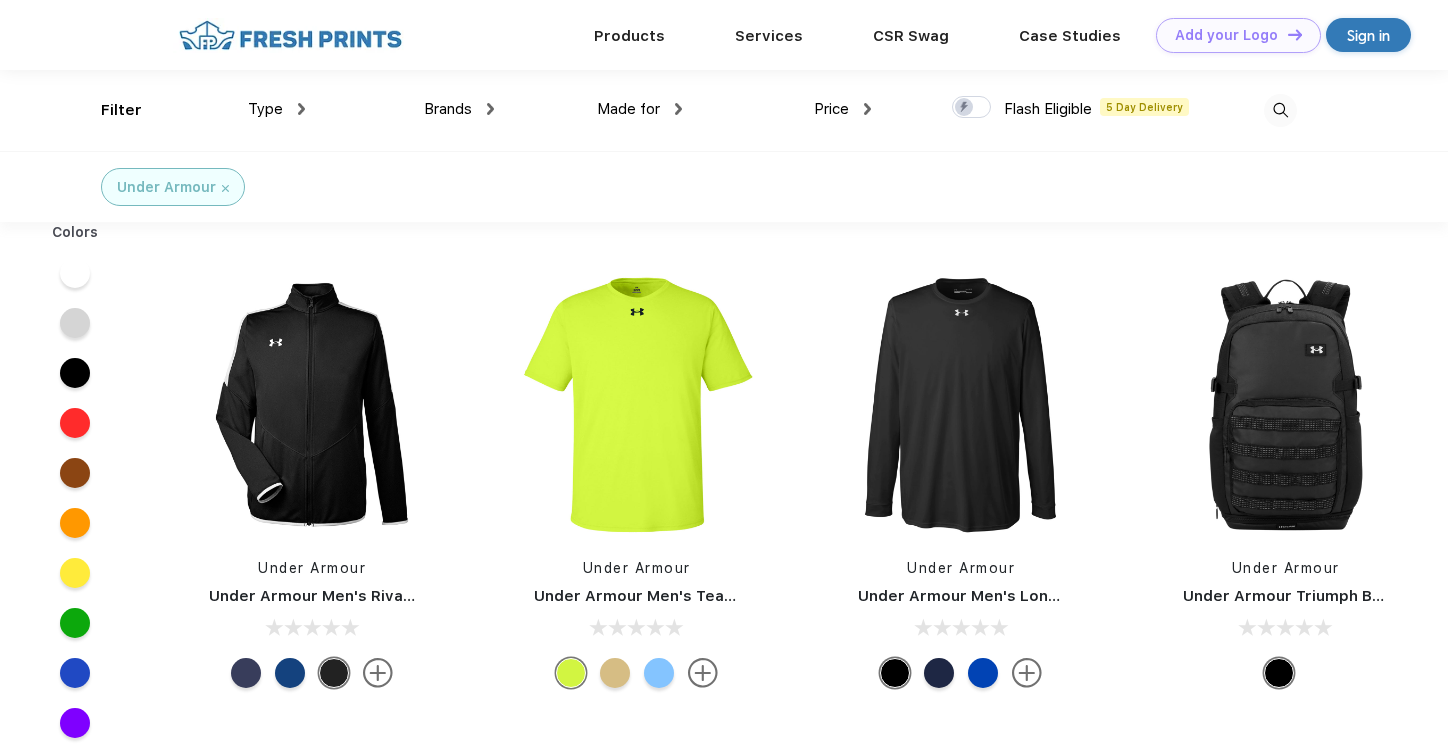 scroll, scrollTop: 0, scrollLeft: 0, axis: both 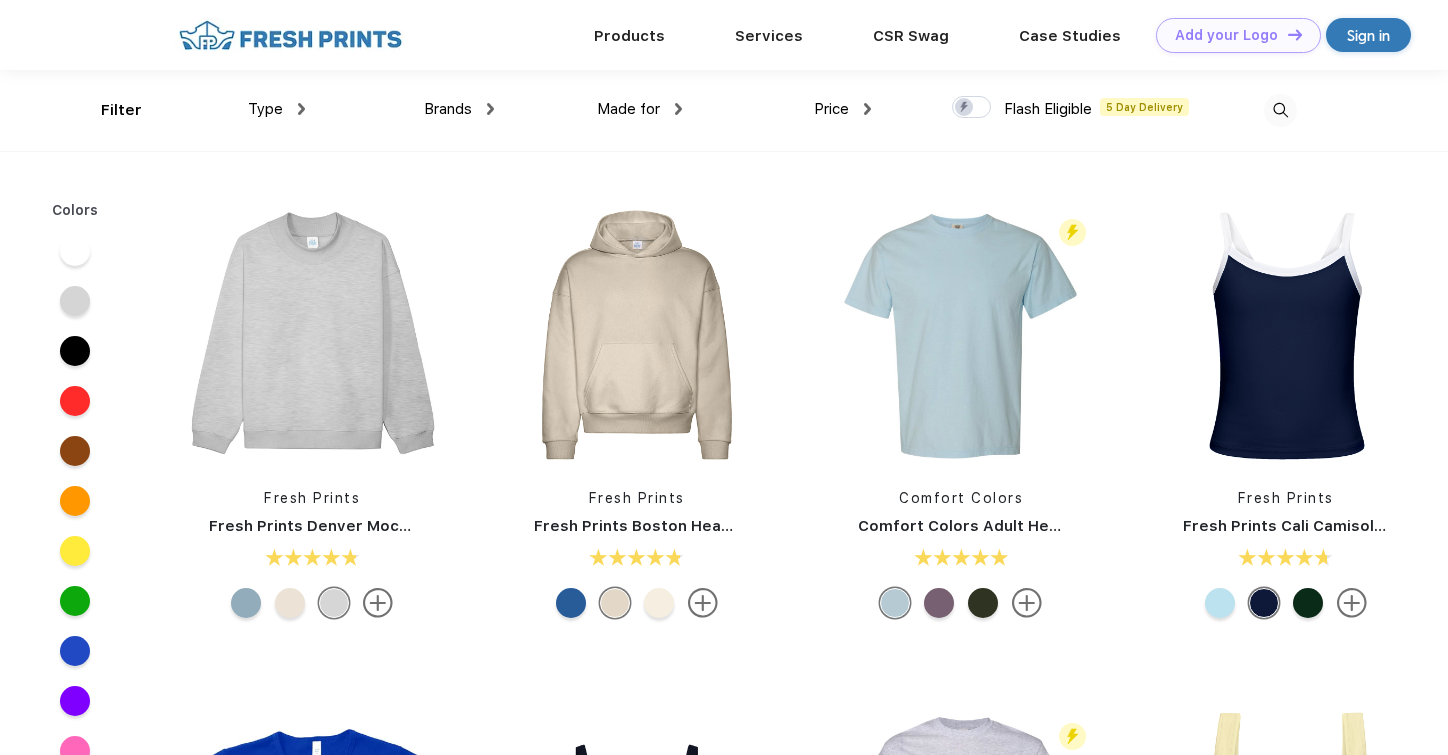 click on "Brands" at bounding box center [459, 109] 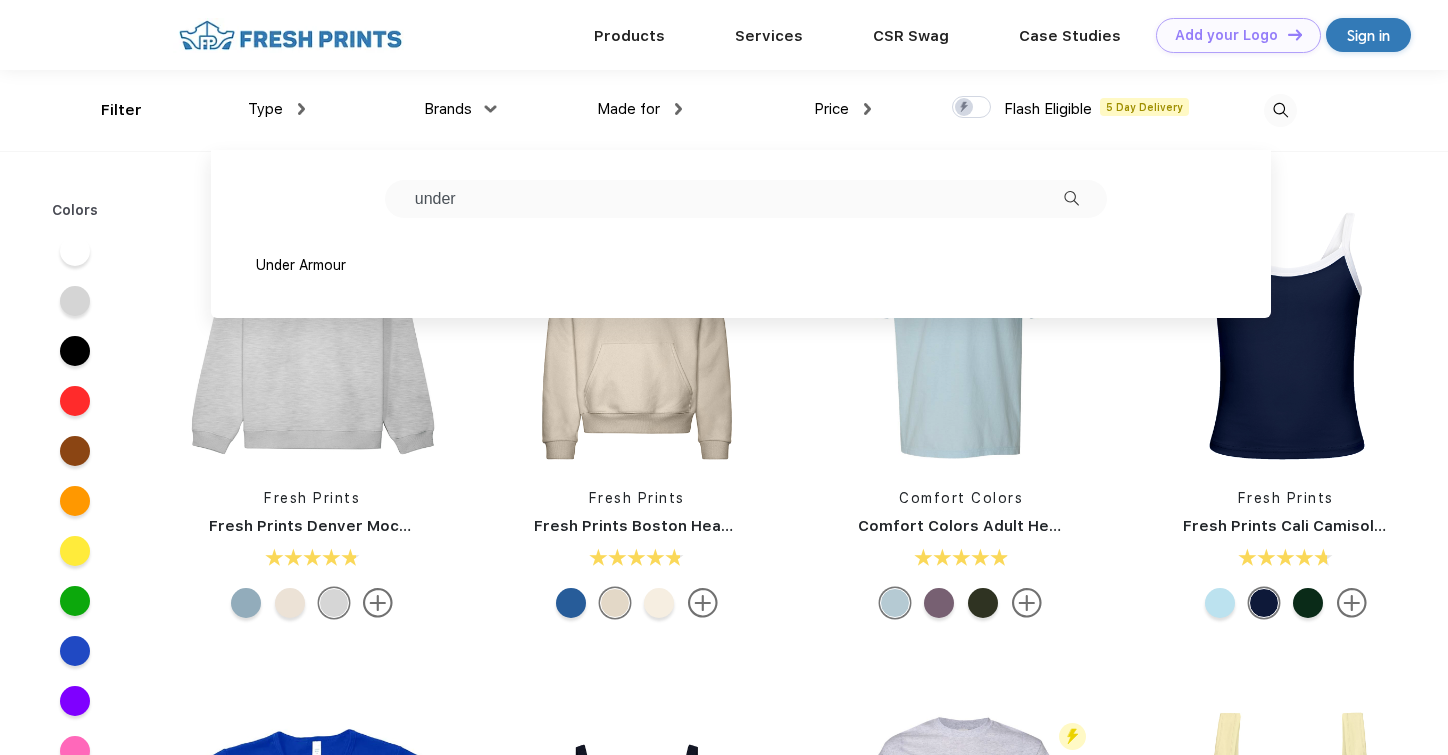 click on "under" at bounding box center [746, 199] 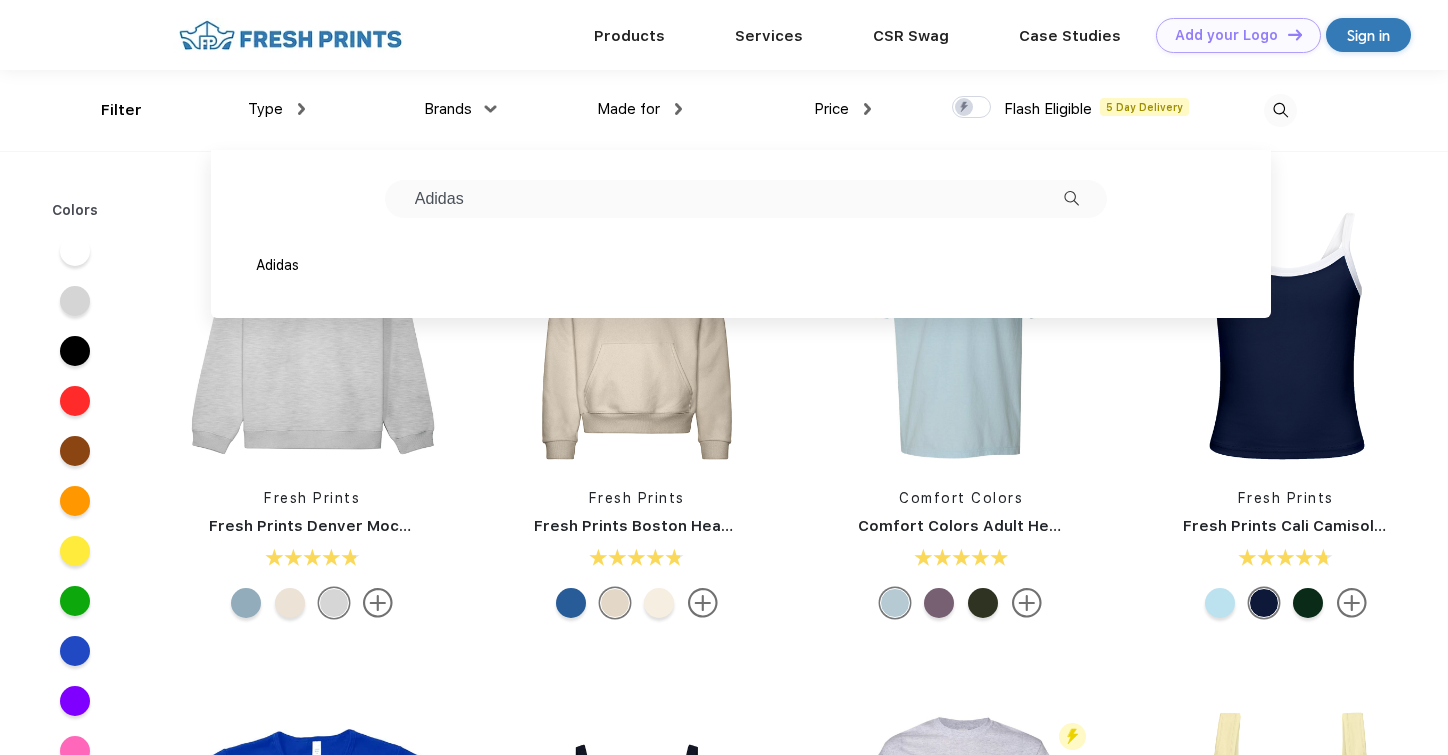 type on "Adidas" 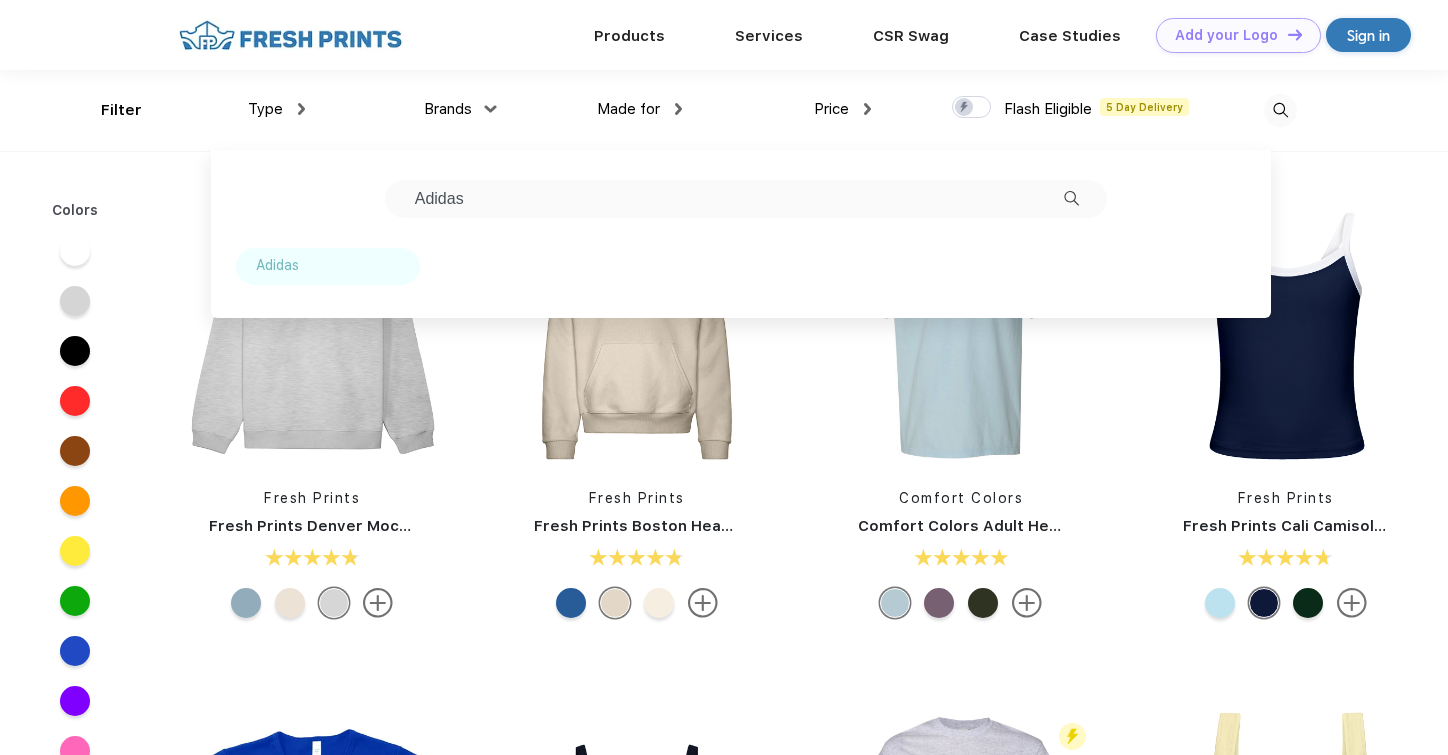 drag, startPoint x: 447, startPoint y: 232, endPoint x: 310, endPoint y: 262, distance: 140.24622 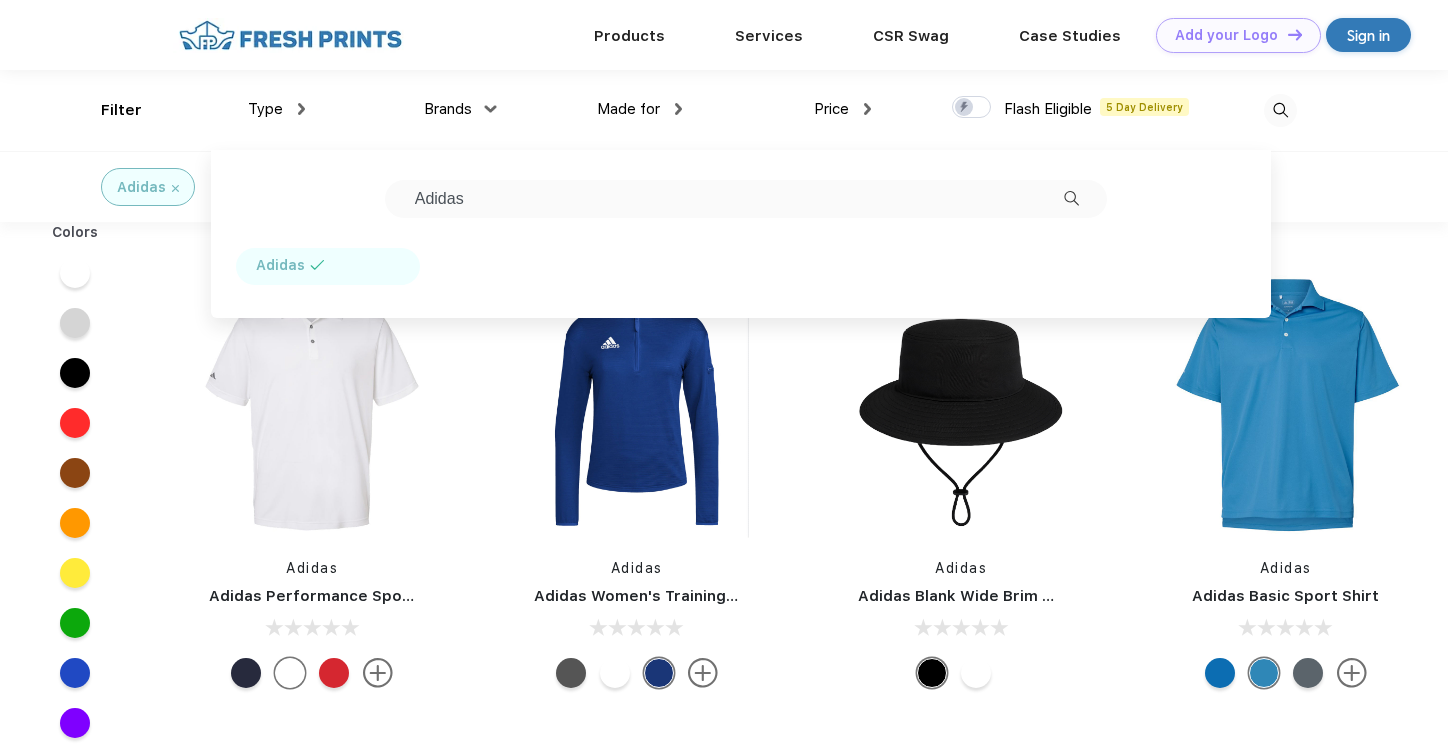 click on "Adidas   Adidas Women's Training Aeroready Quarter-Zip" at bounding box center [637, 484] 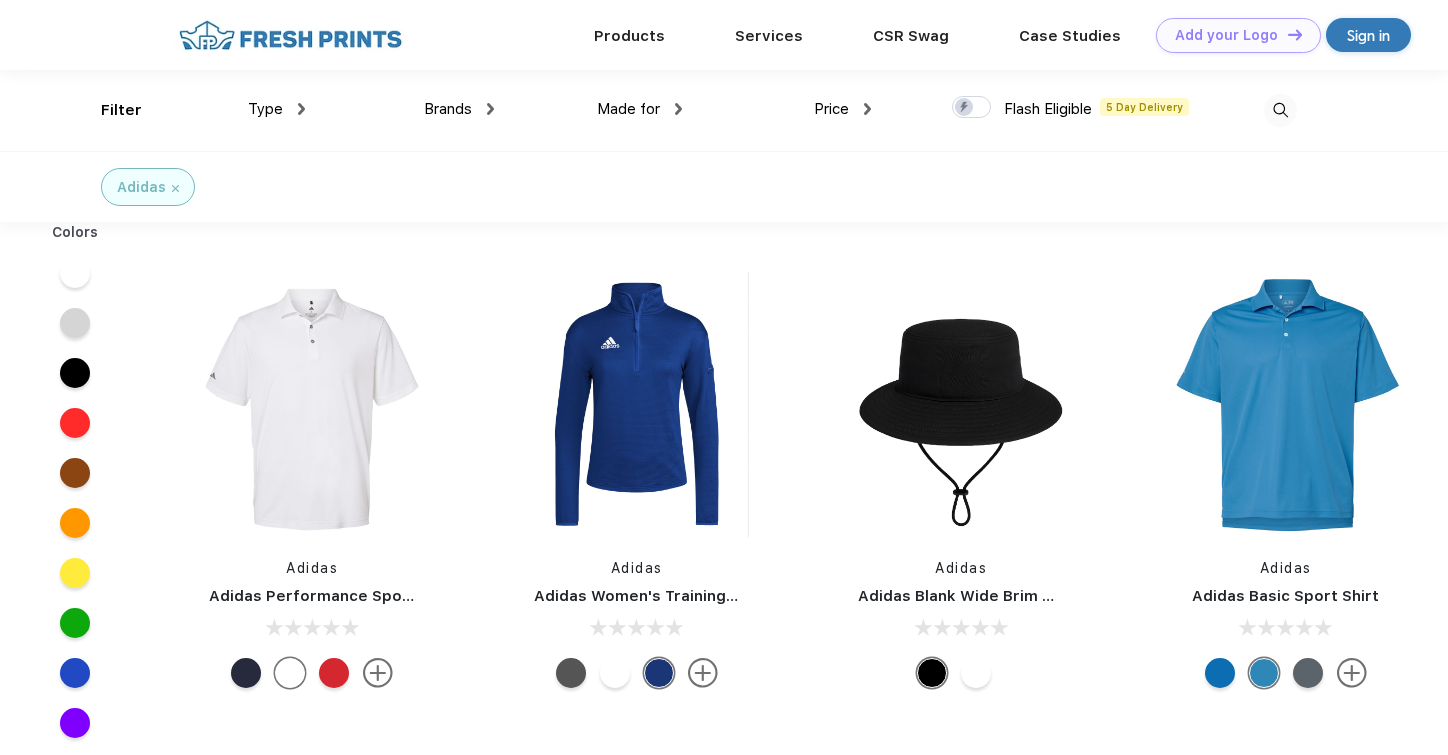 click on "Made for" at bounding box center (628, 109) 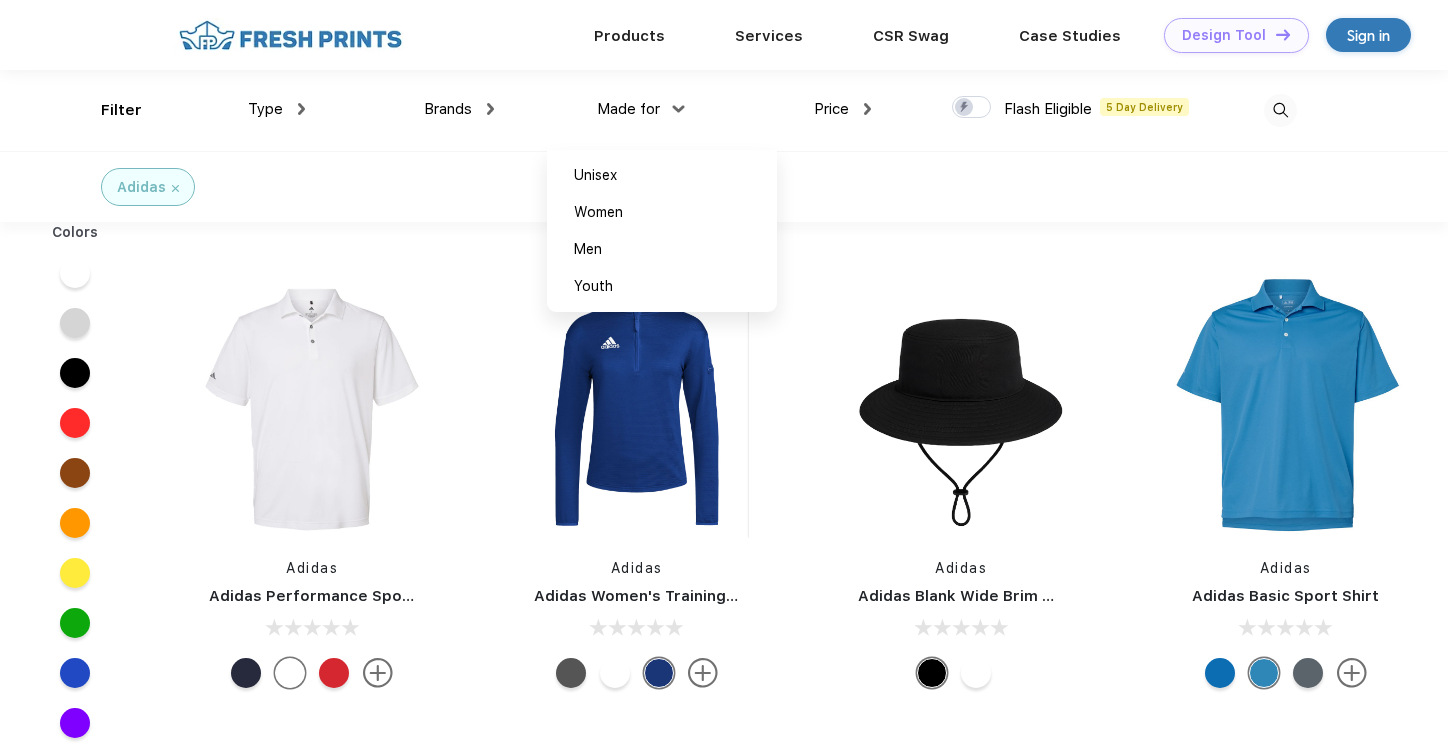 click on "Design Tool" at bounding box center [1224, 35] 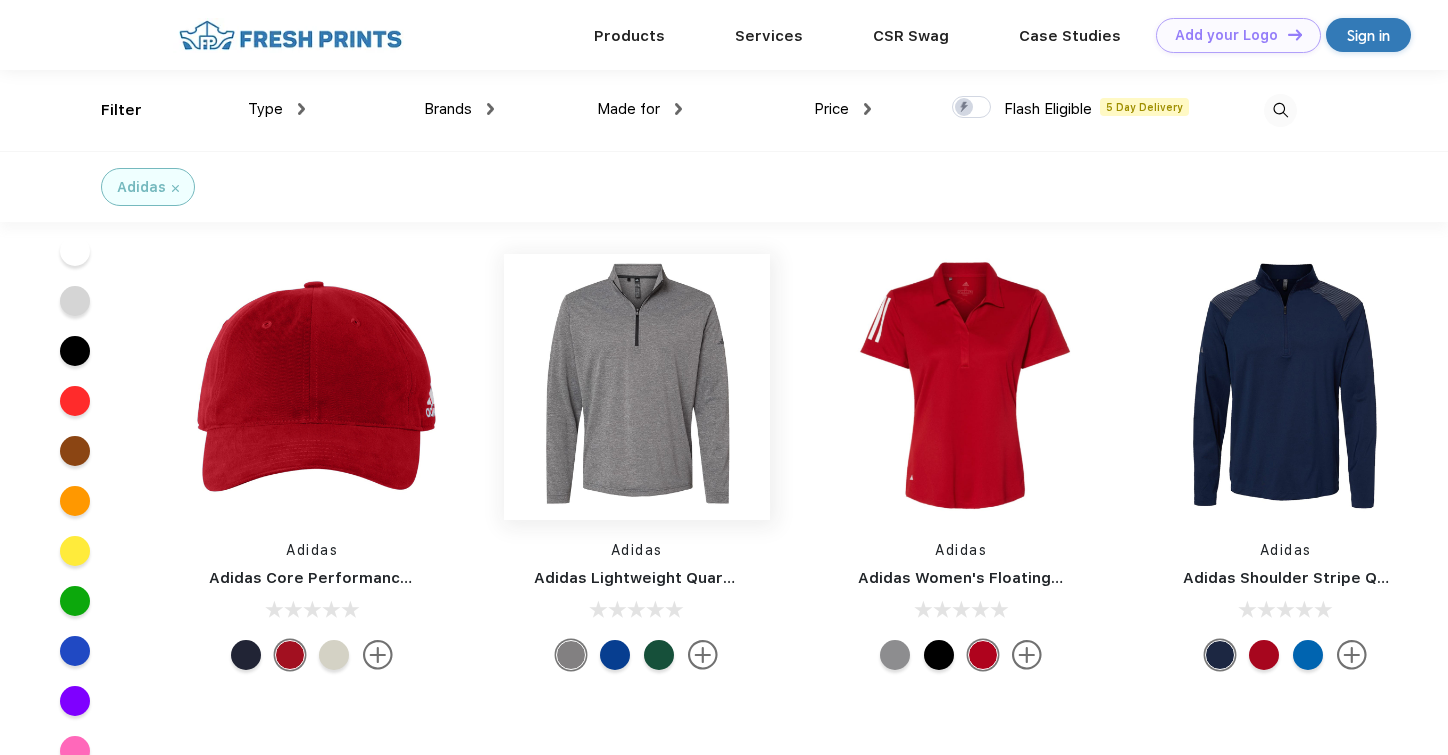 scroll, scrollTop: 292, scrollLeft: 0, axis: vertical 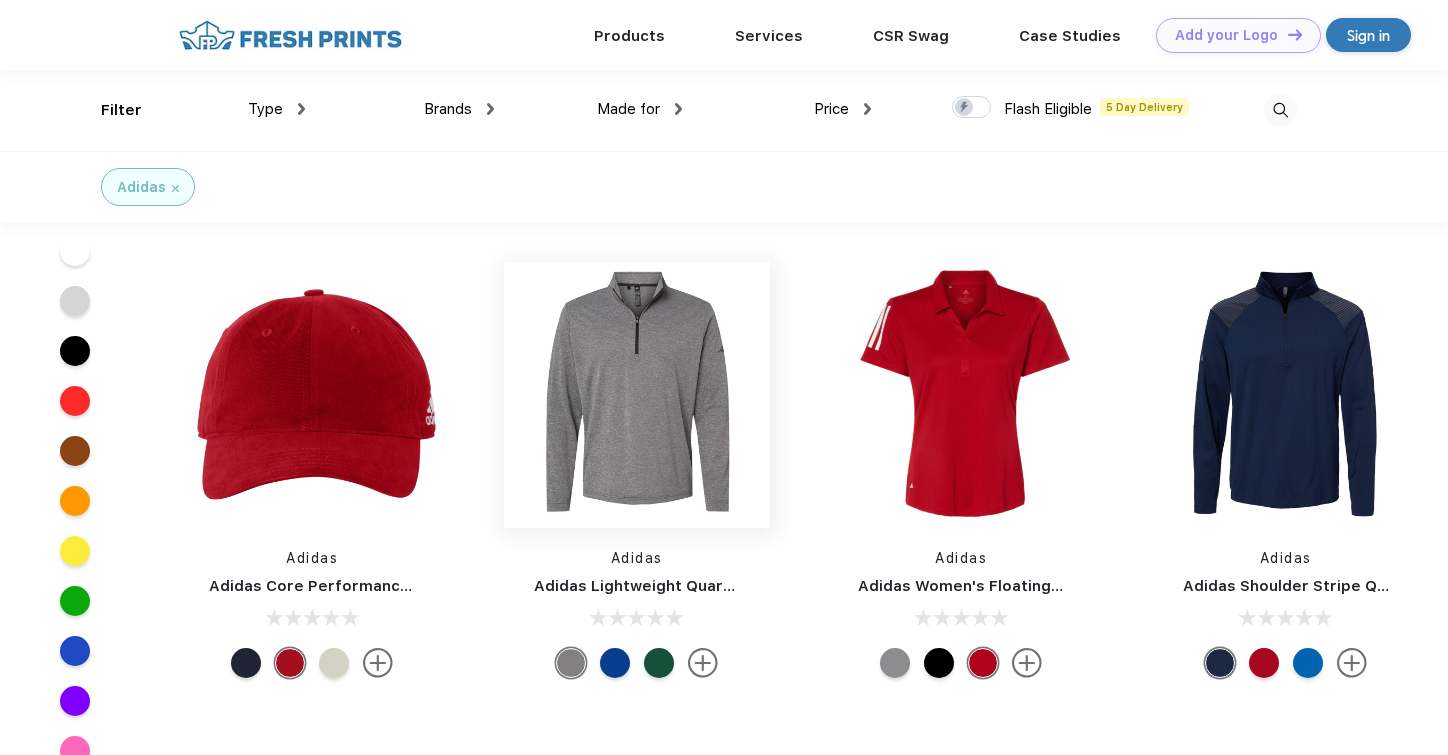 click at bounding box center (637, 395) 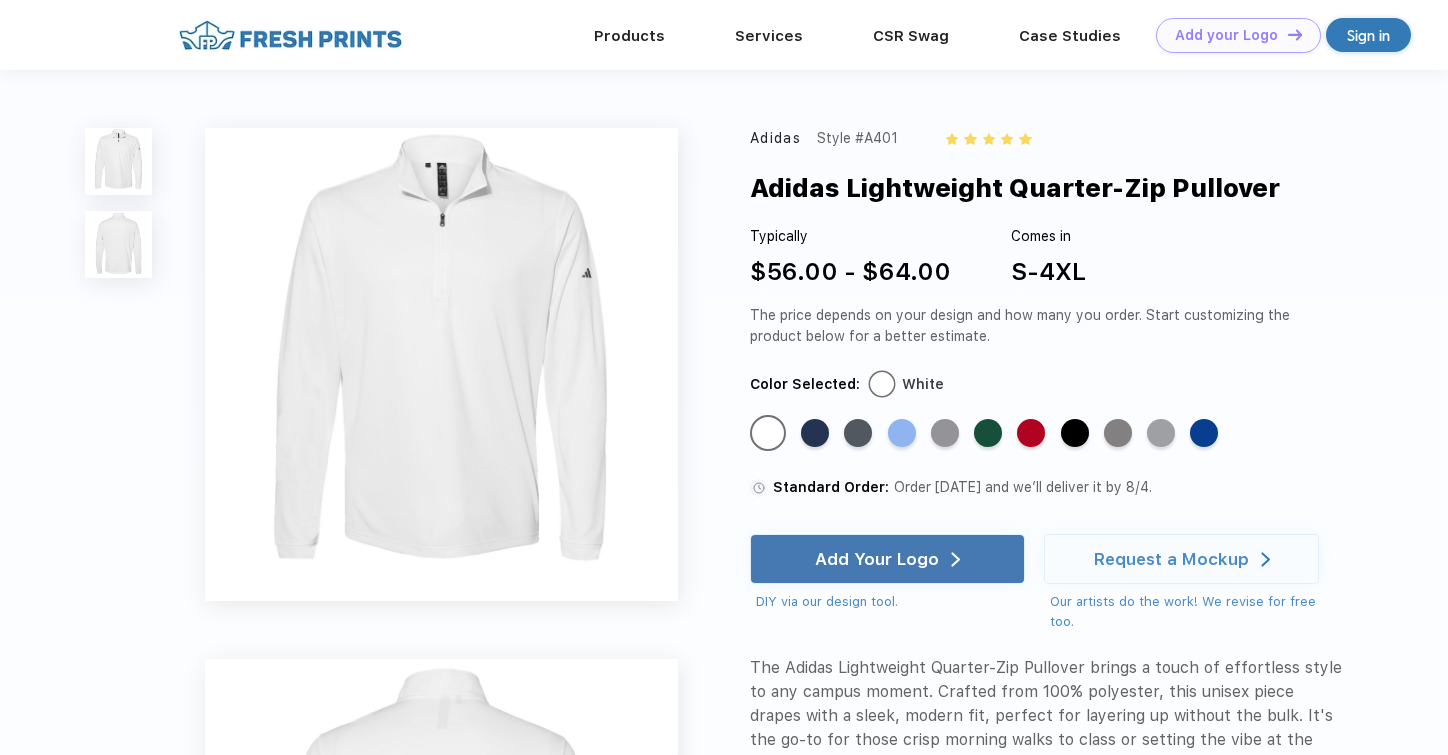 scroll, scrollTop: 0, scrollLeft: 0, axis: both 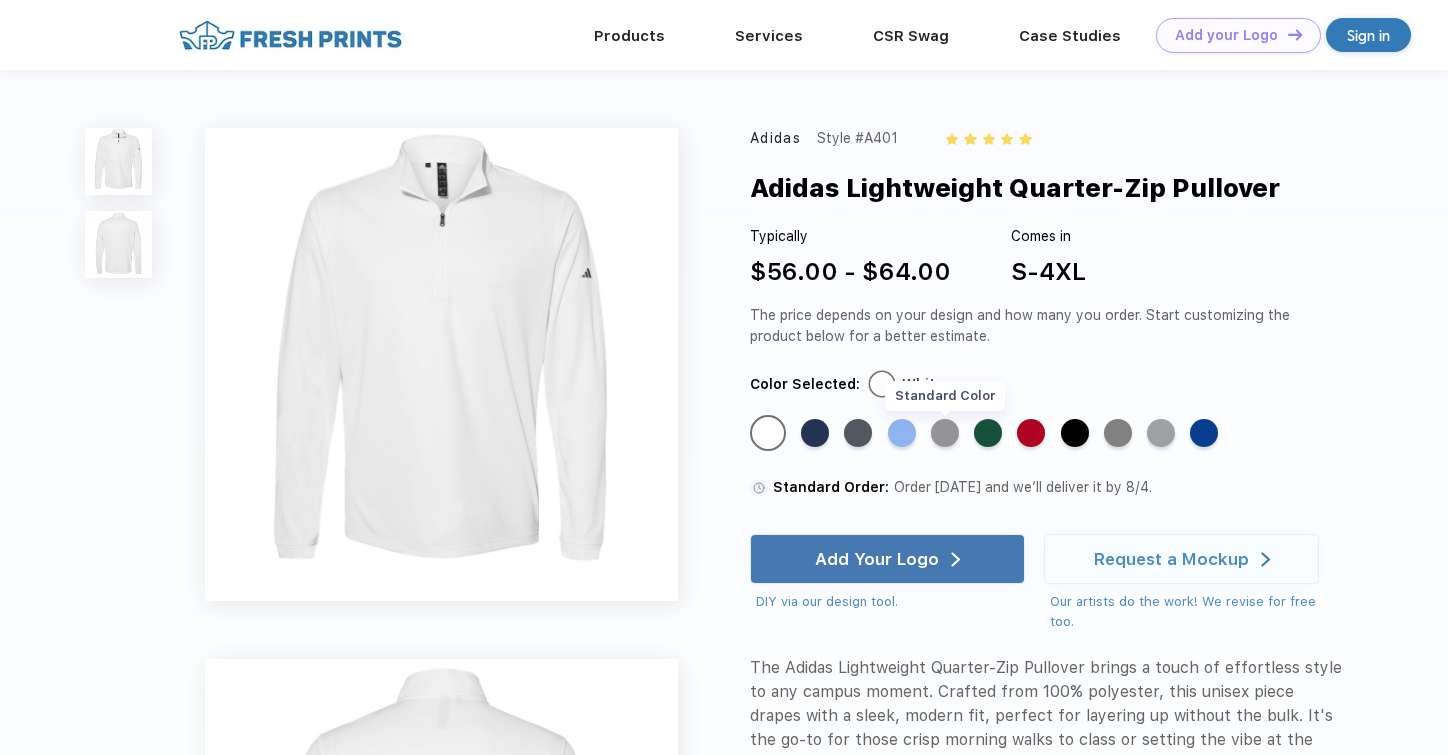 click on "Standard Color" at bounding box center (945, 433) 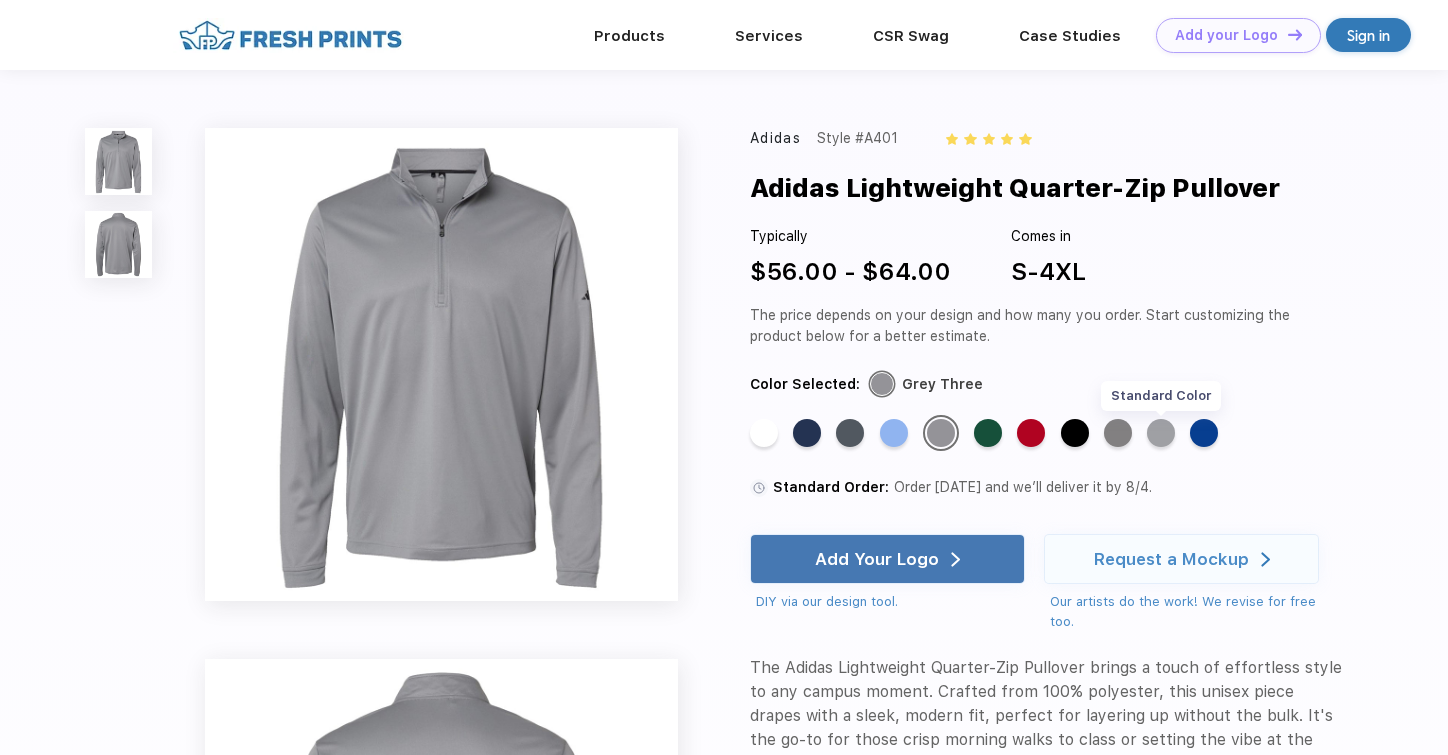 click on "Standard Color" at bounding box center (1161, 433) 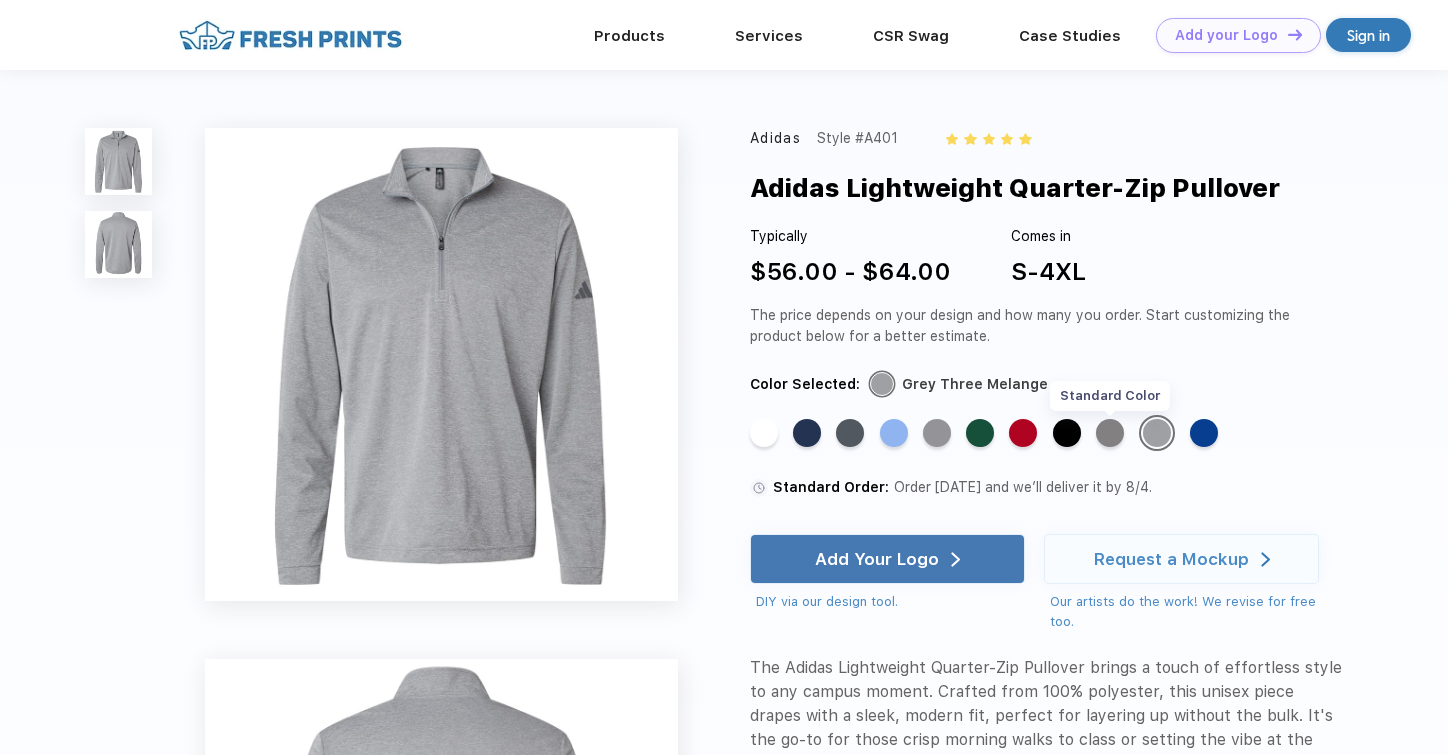click on "Standard Color" at bounding box center [1110, 433] 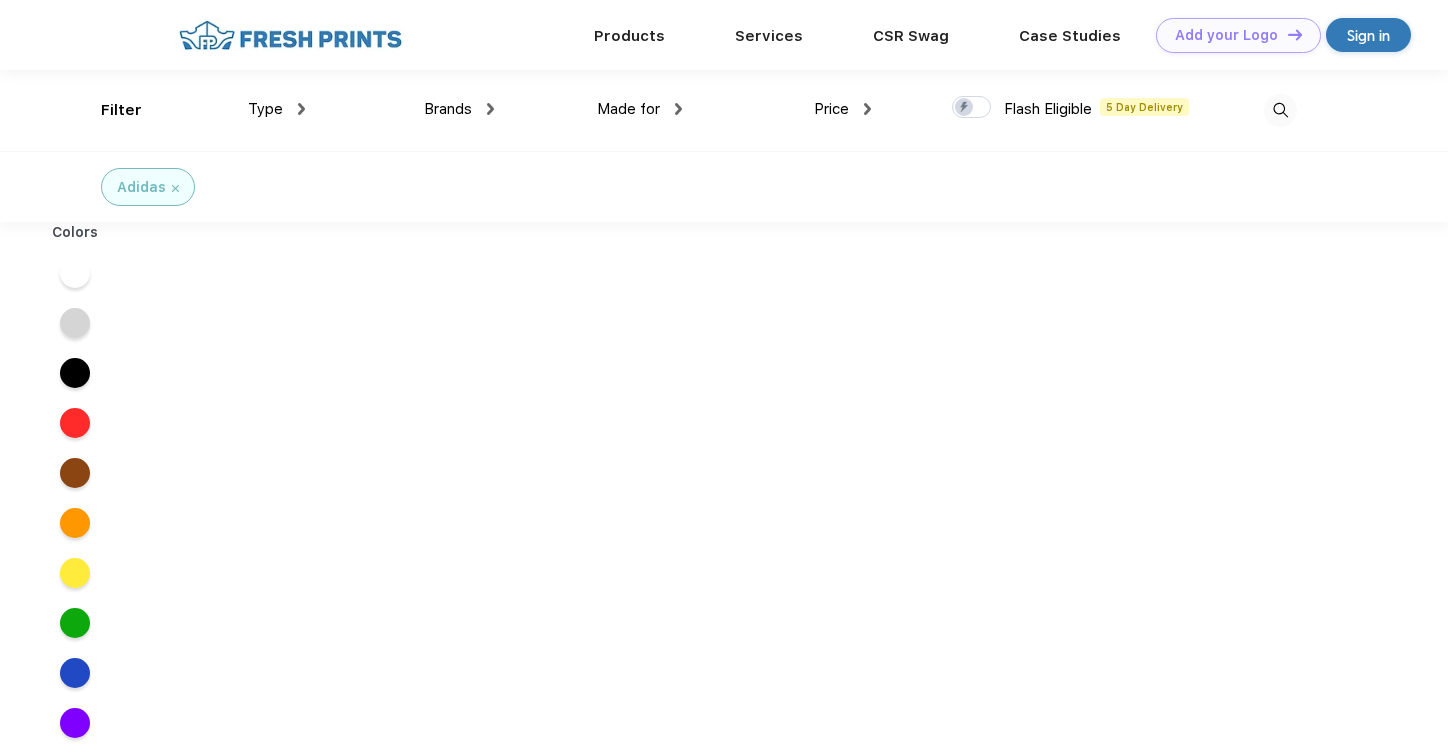 scroll, scrollTop: 0, scrollLeft: 0, axis: both 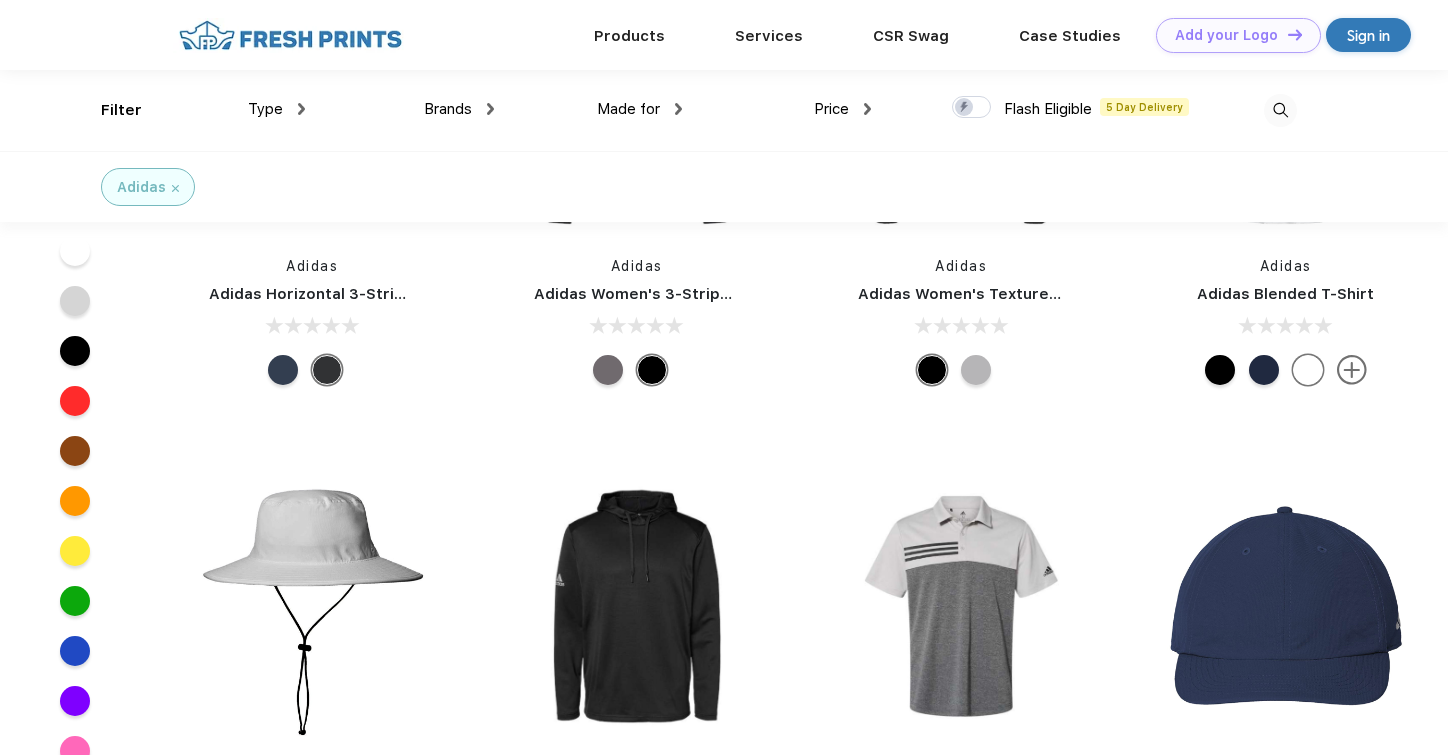 click on "Made for" at bounding box center [628, 109] 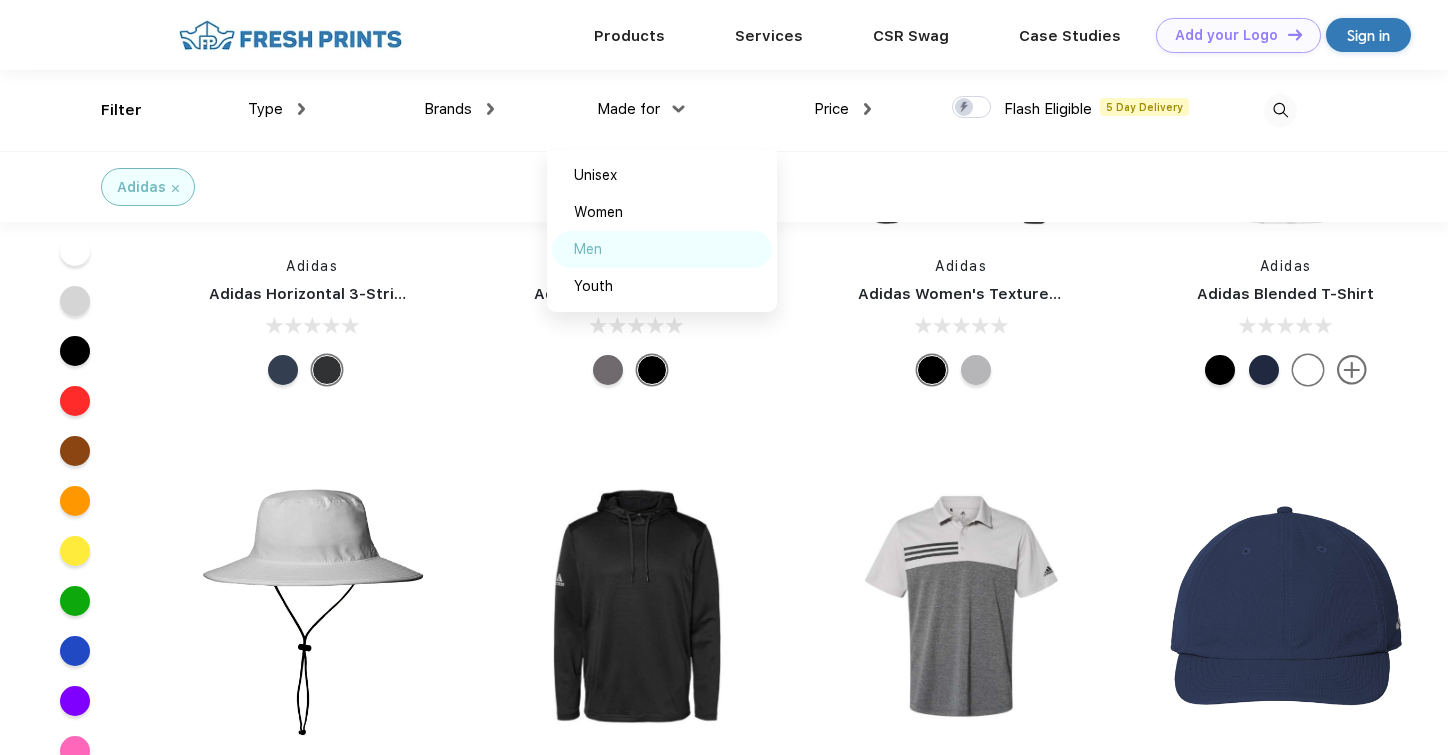 click at bounding box center (624, 249) 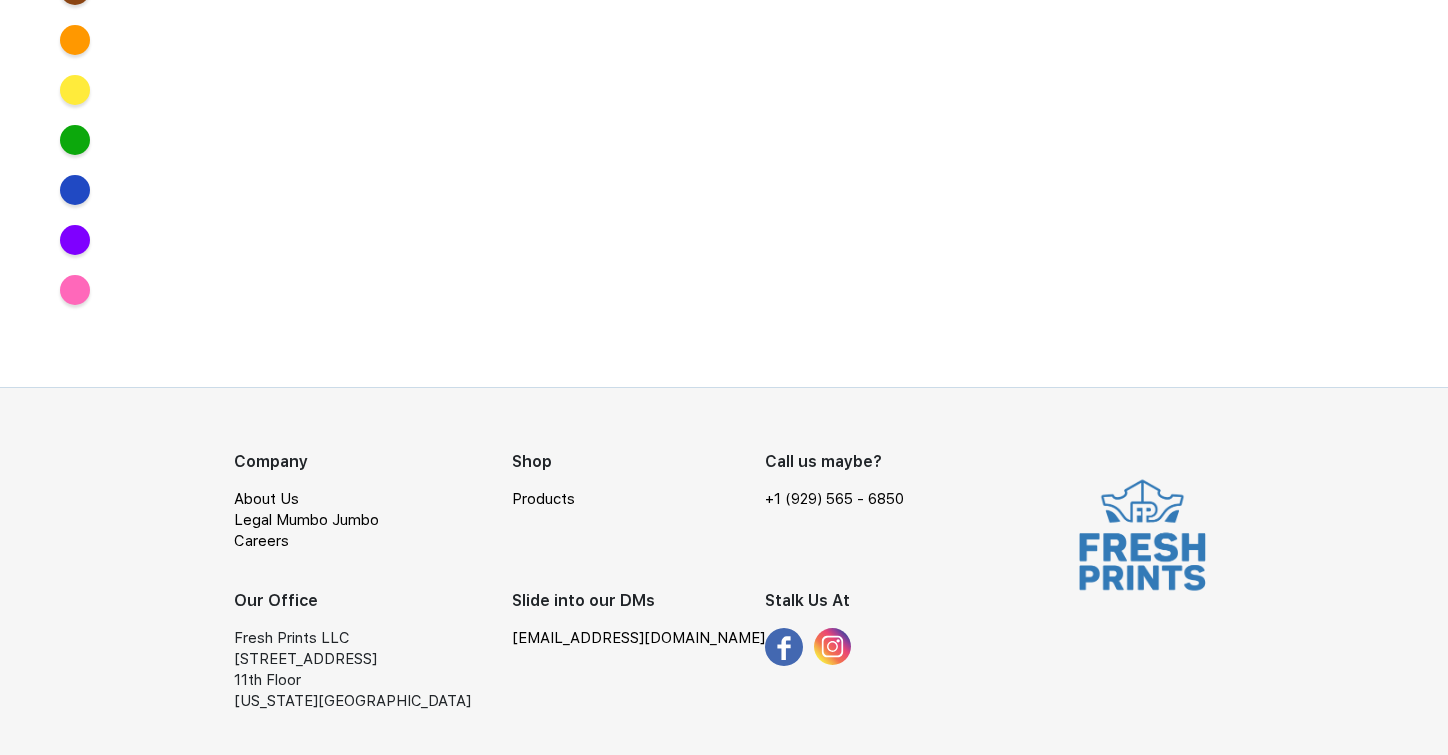 scroll, scrollTop: 0, scrollLeft: 0, axis: both 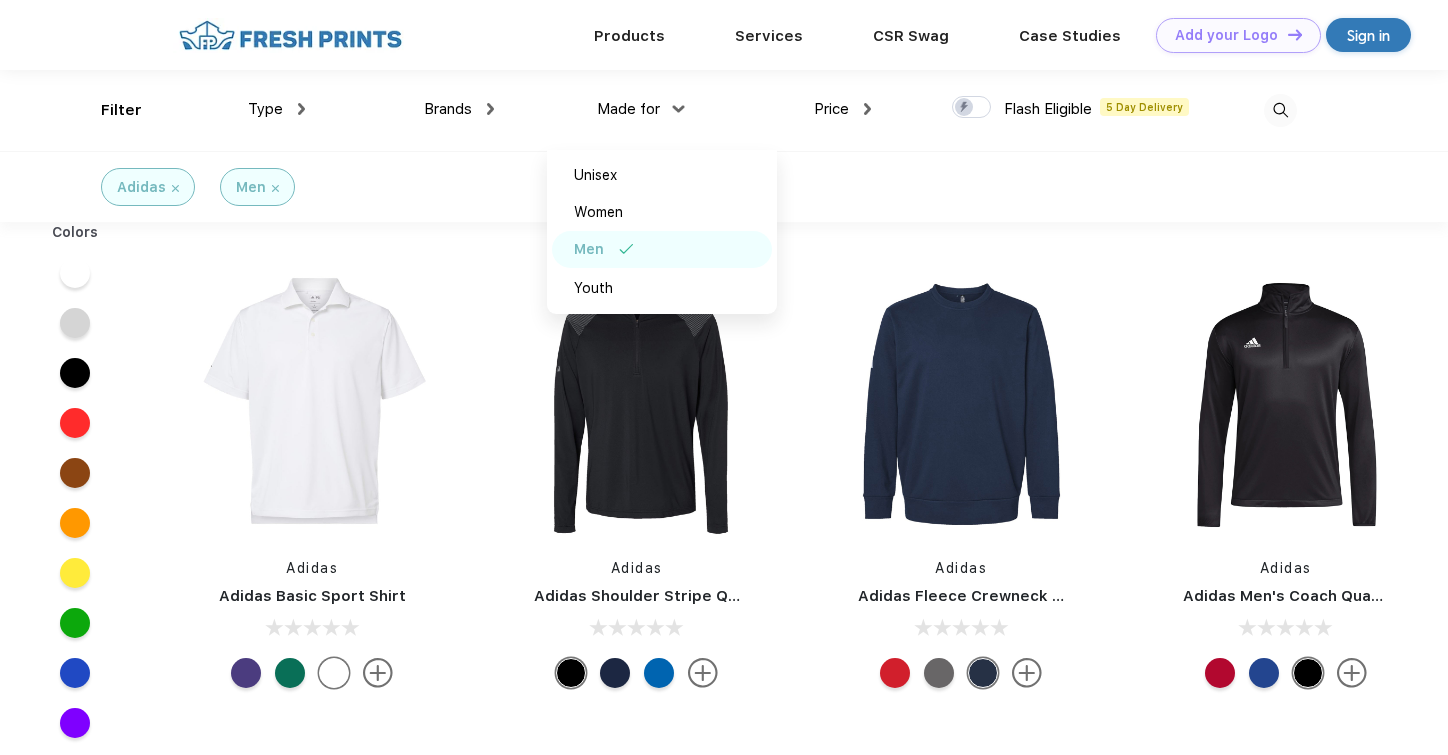 click on "Adidas   Adidas Fleece Crewneck Sweatshirt" at bounding box center [961, 484] 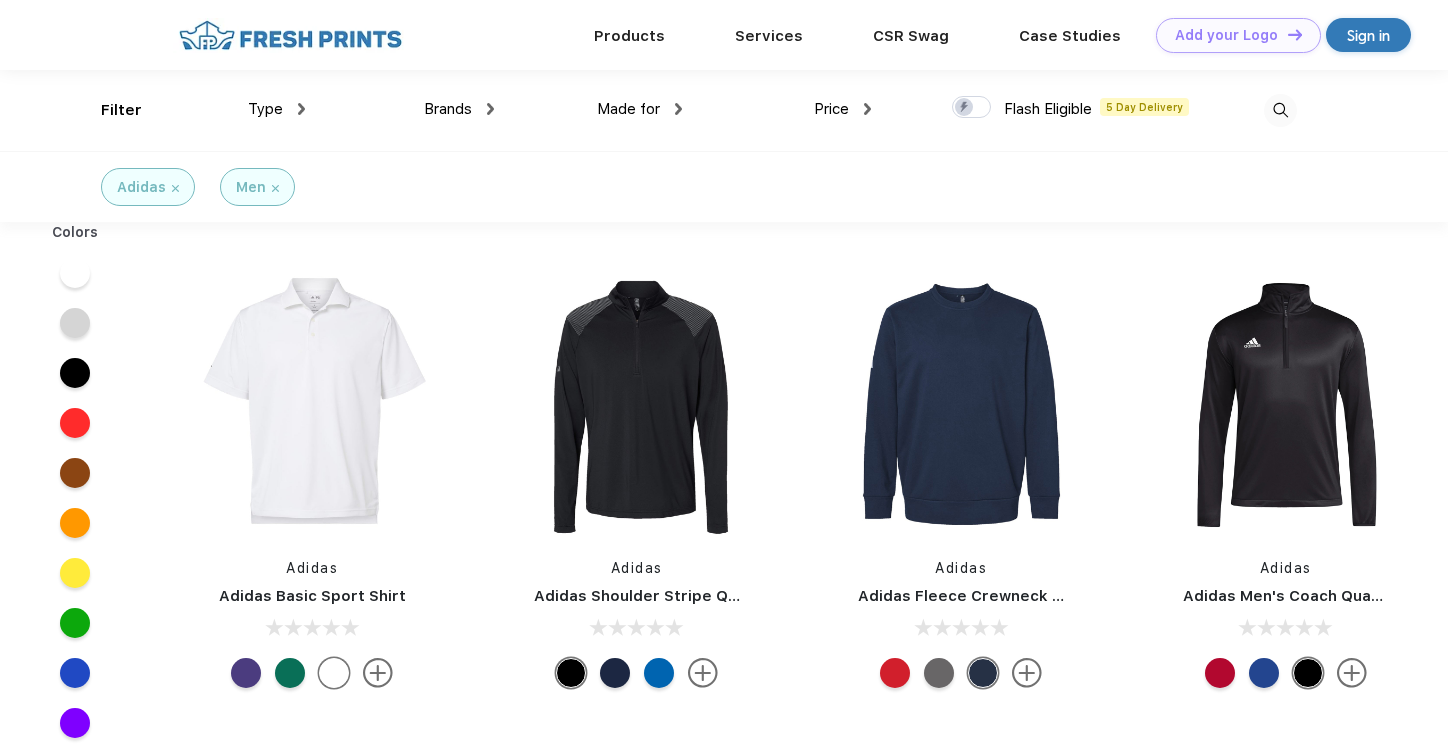scroll, scrollTop: 0, scrollLeft: 0, axis: both 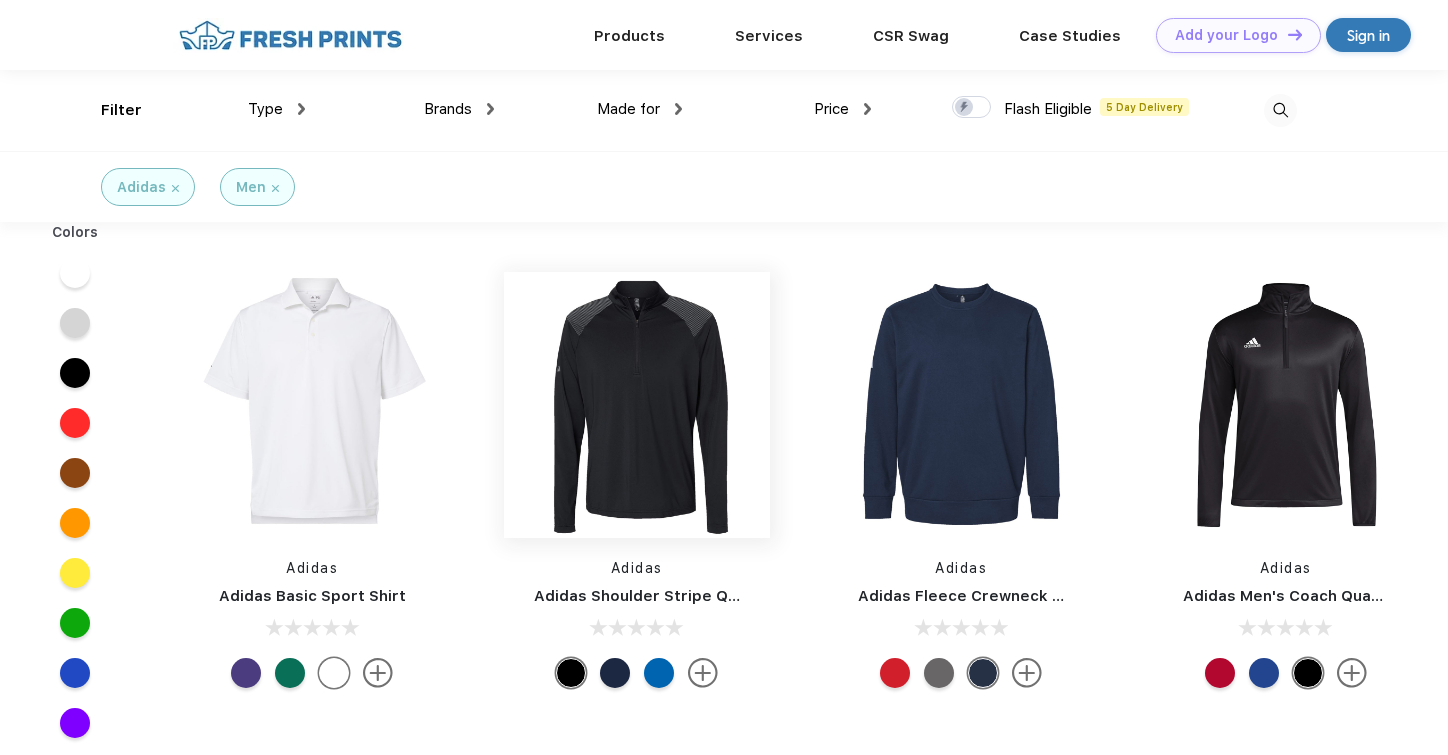 click at bounding box center (637, 405) 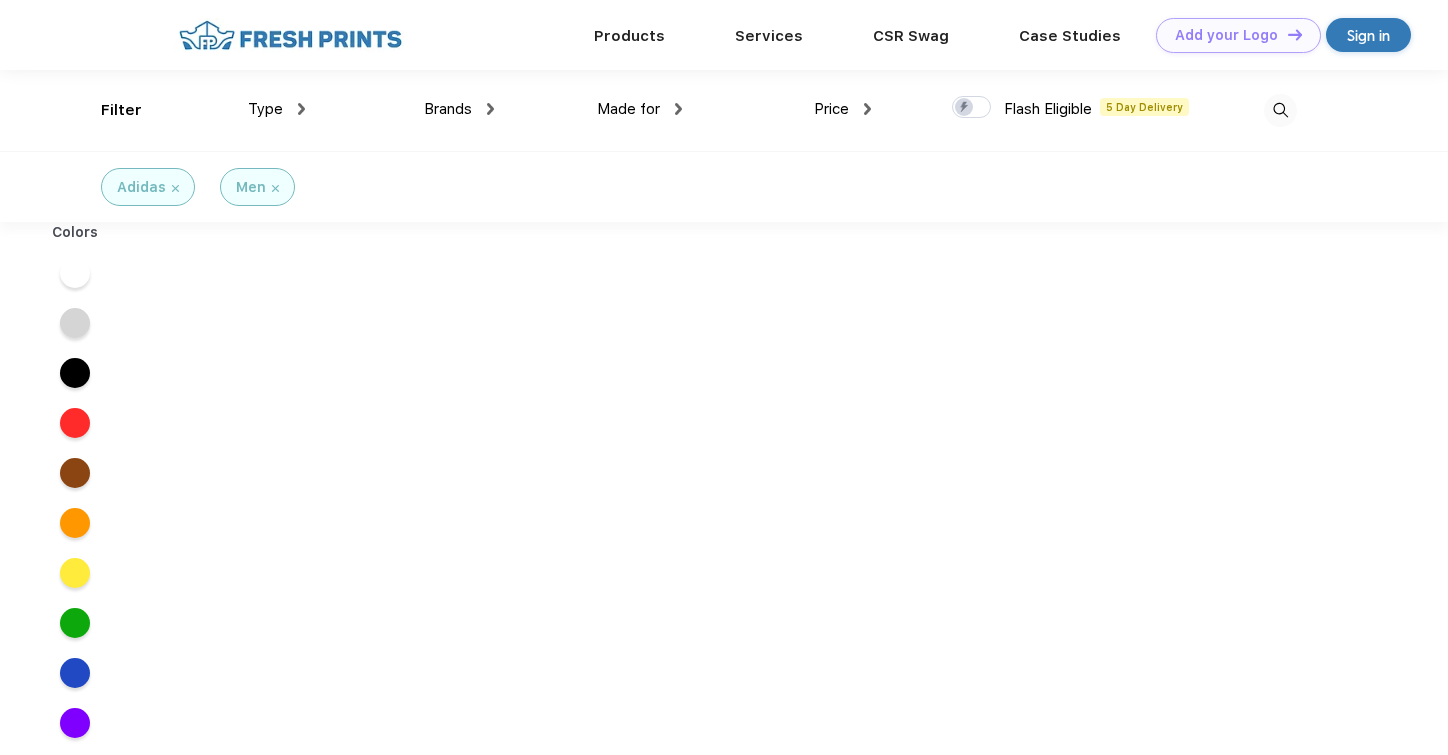 scroll, scrollTop: 0, scrollLeft: 0, axis: both 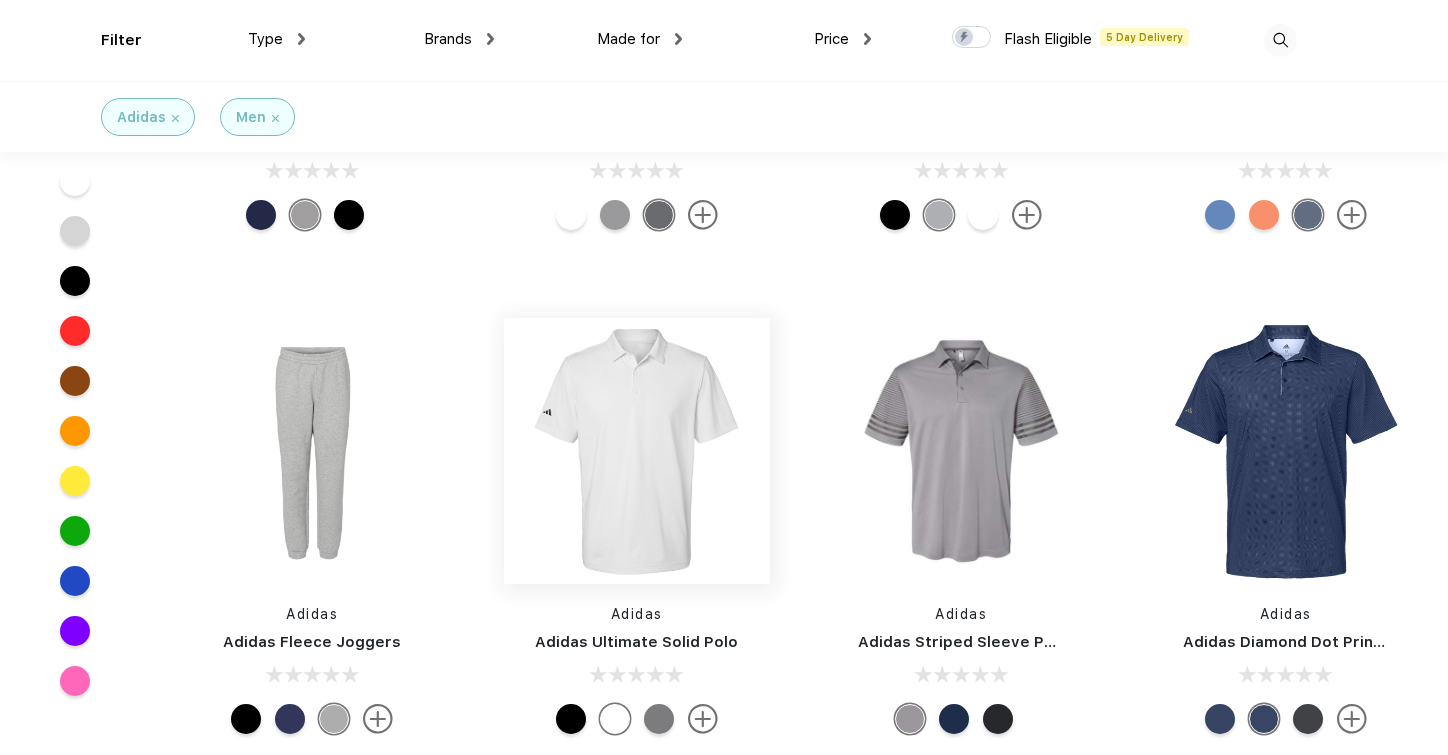 click at bounding box center [637, 451] 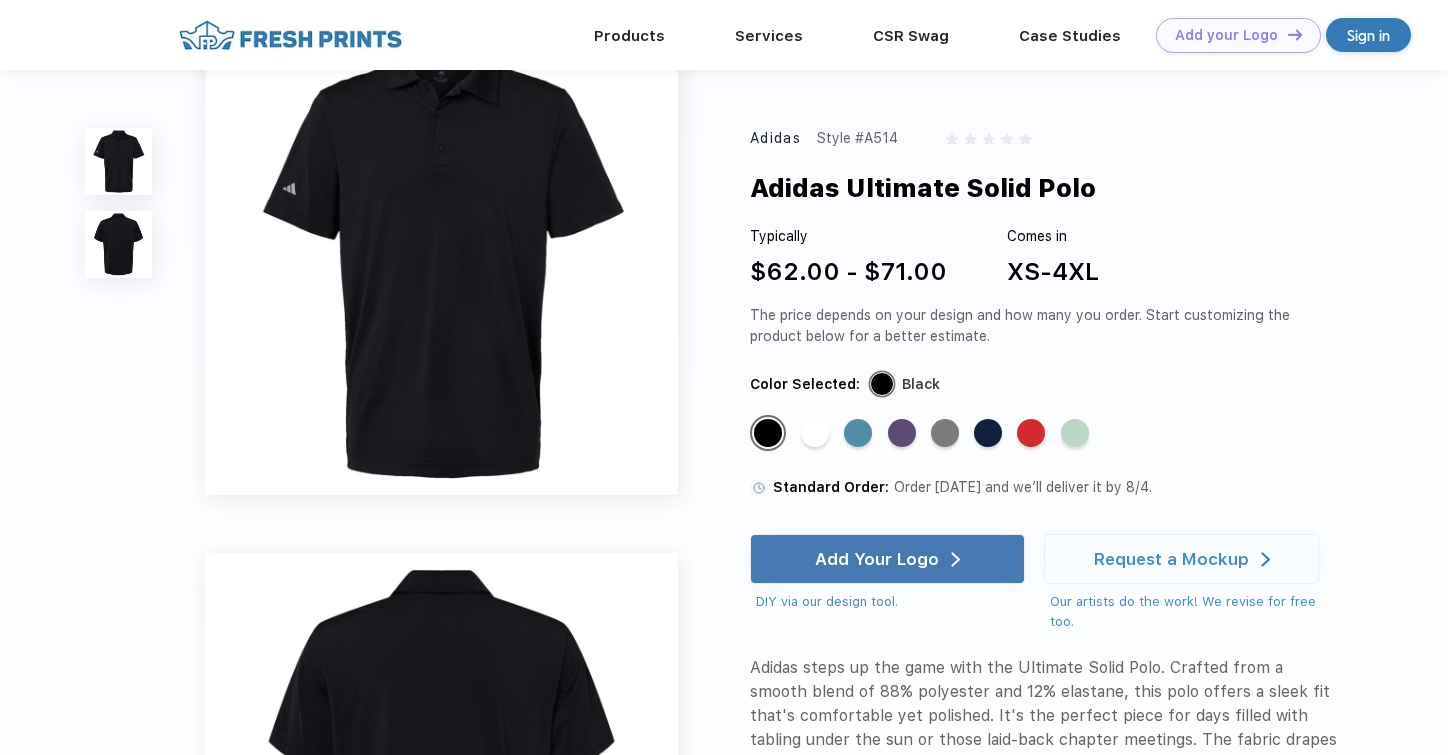scroll, scrollTop: 36, scrollLeft: 0, axis: vertical 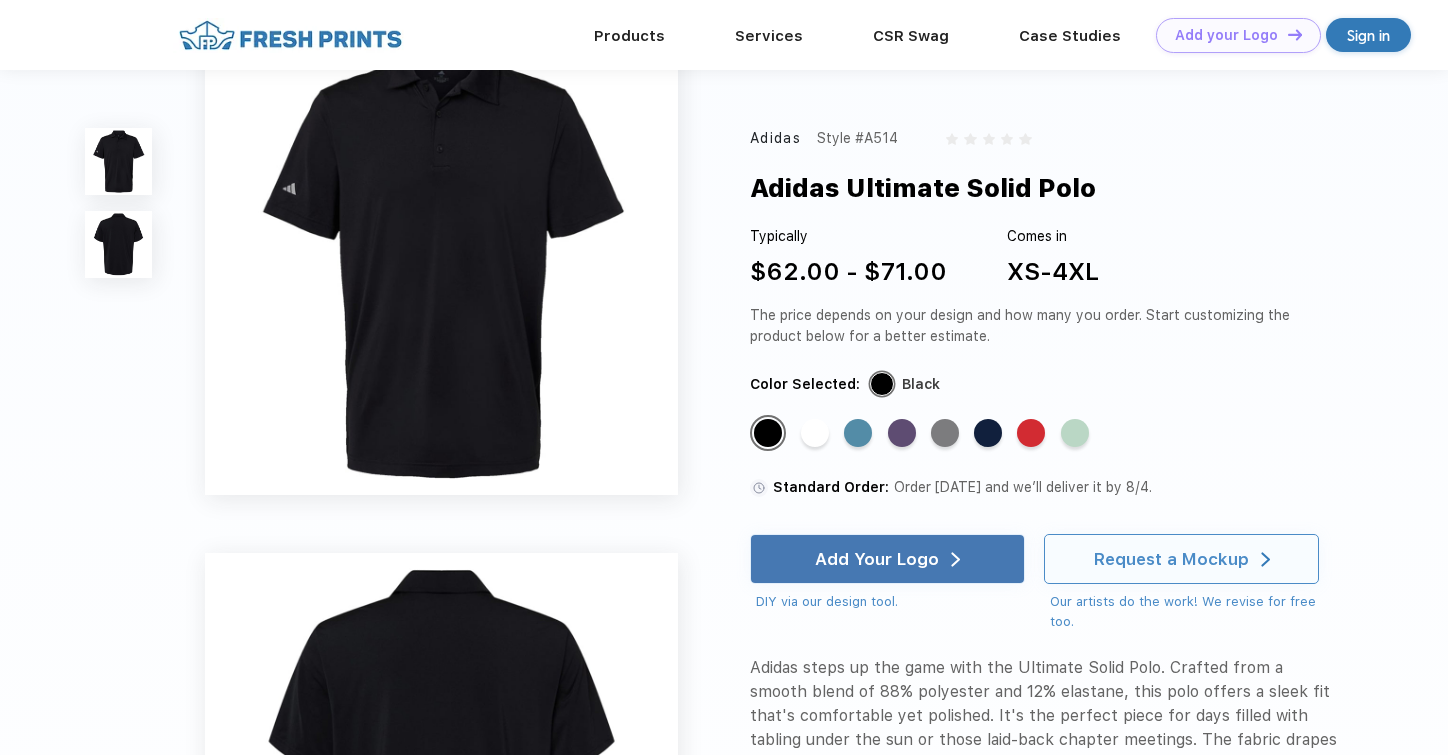 click on "Request a Mockup" at bounding box center (1171, 559) 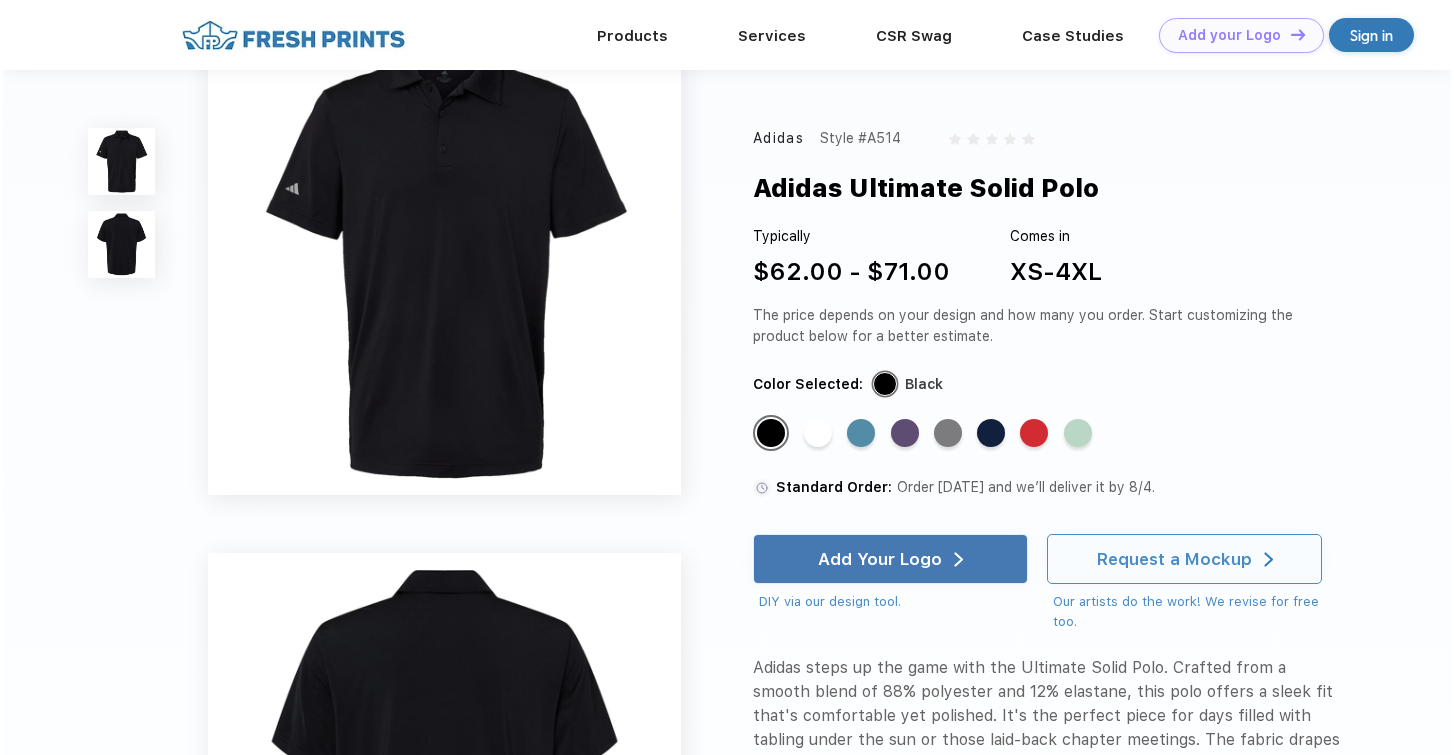 scroll, scrollTop: 0, scrollLeft: 0, axis: both 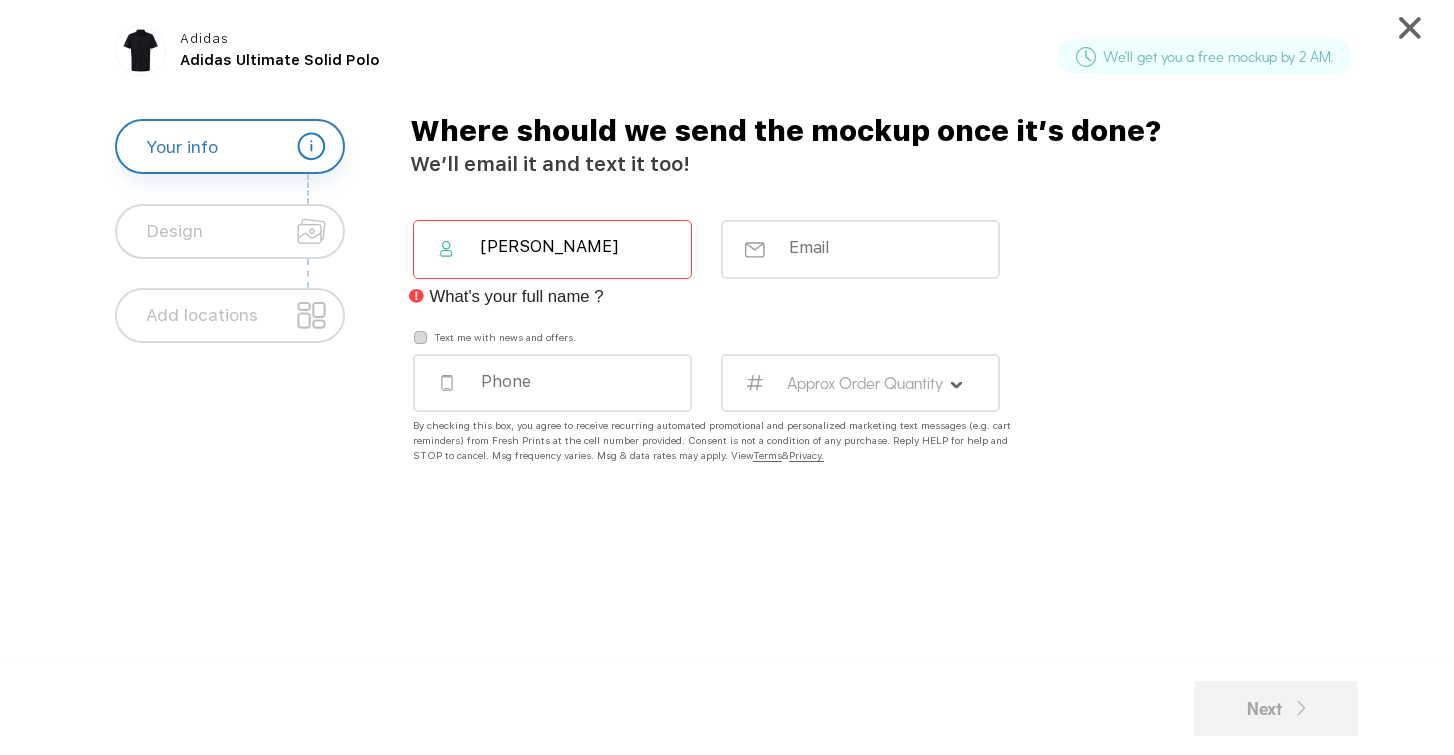 type on "Rob" 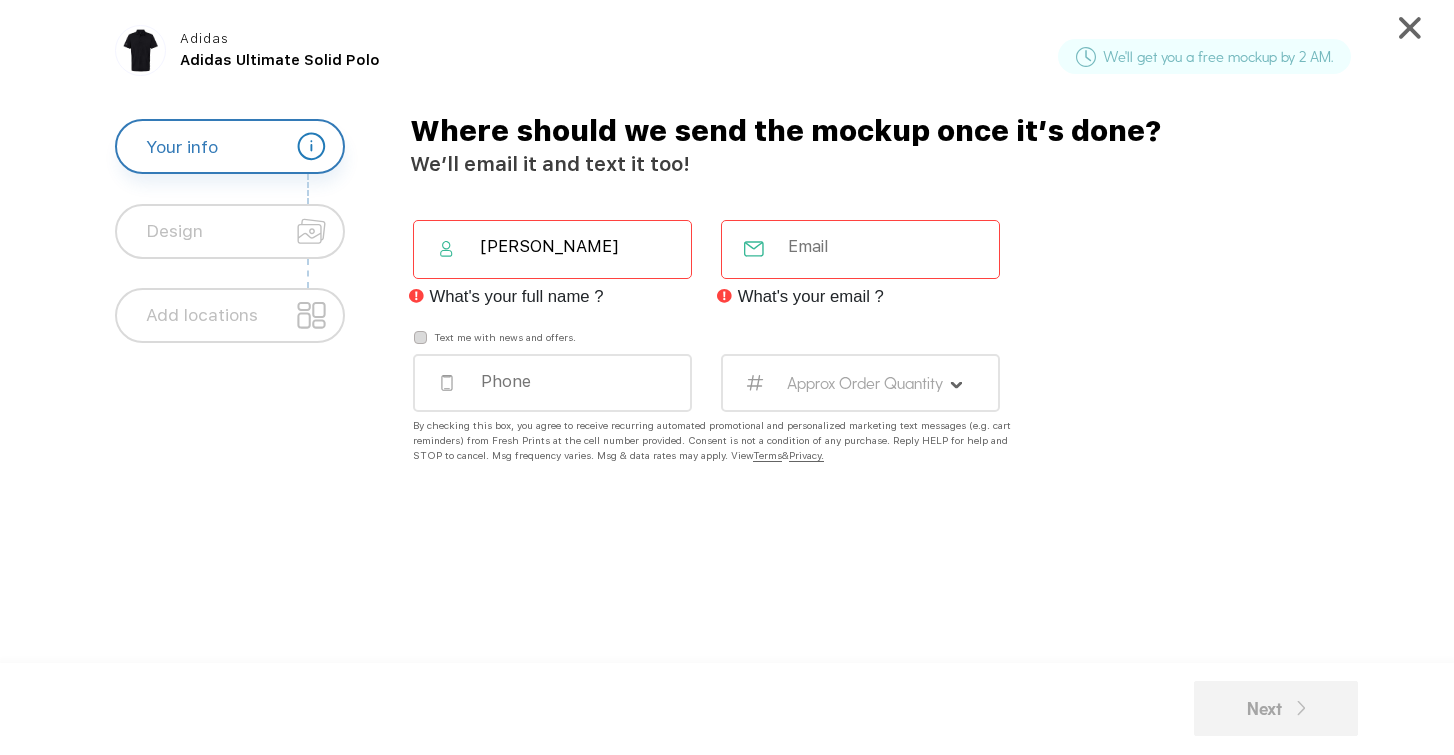 type on "robsimpson12@gmail.com" 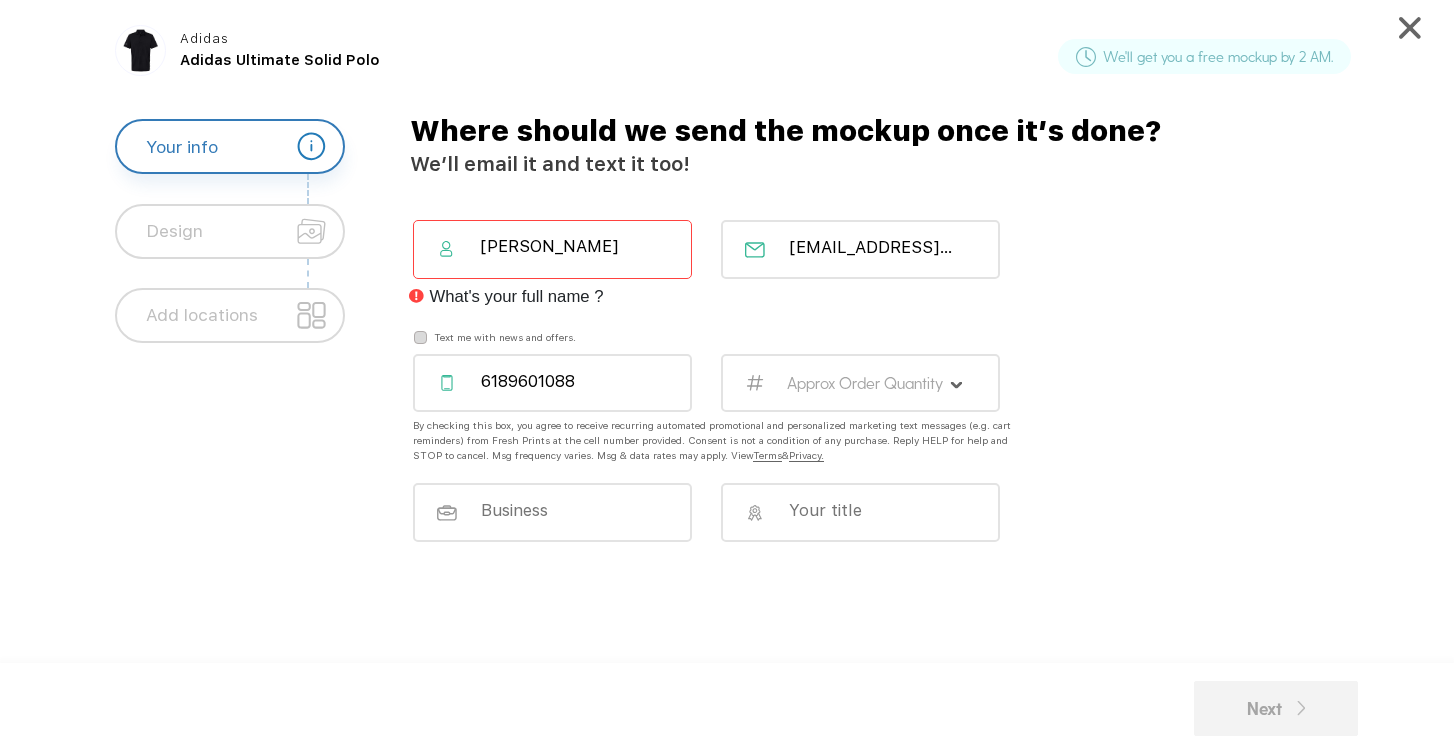 type on "6189601088" 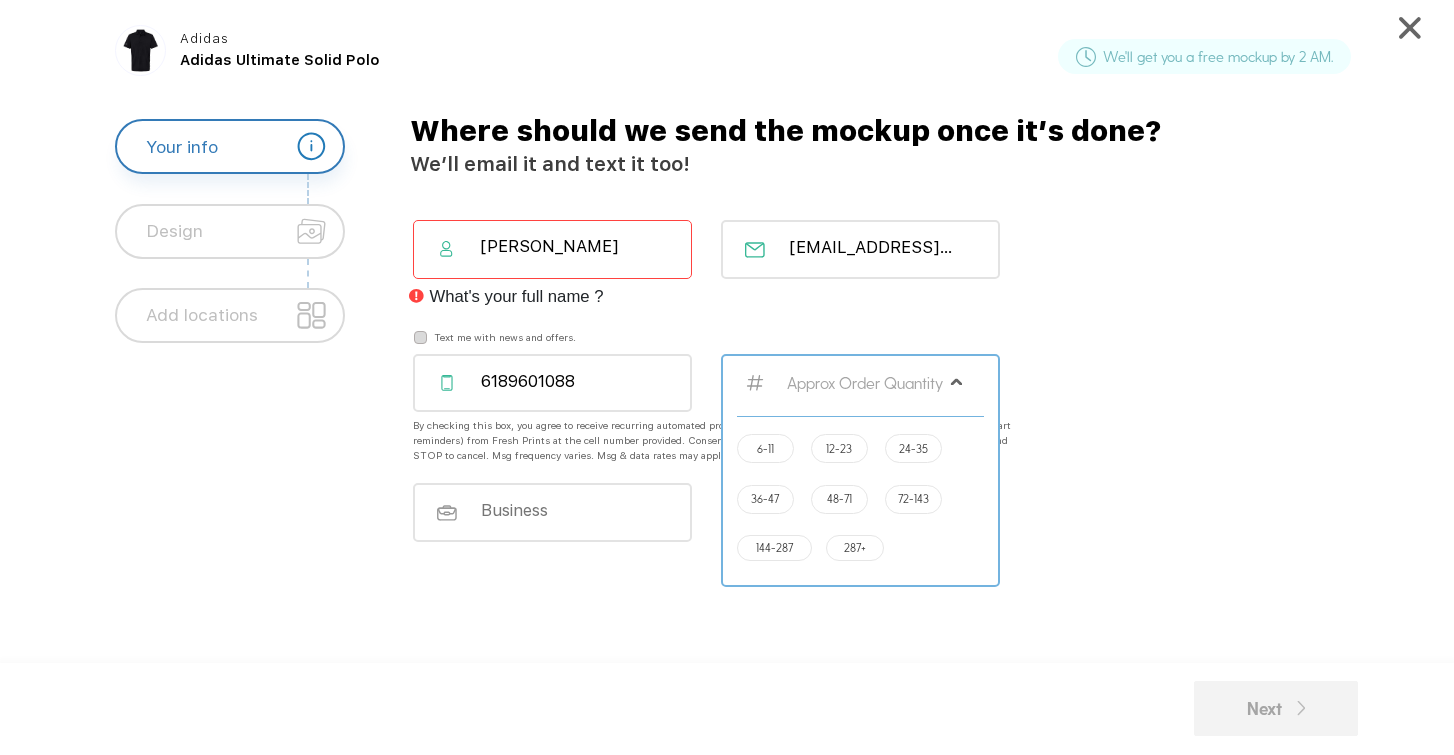 click on "24-35" 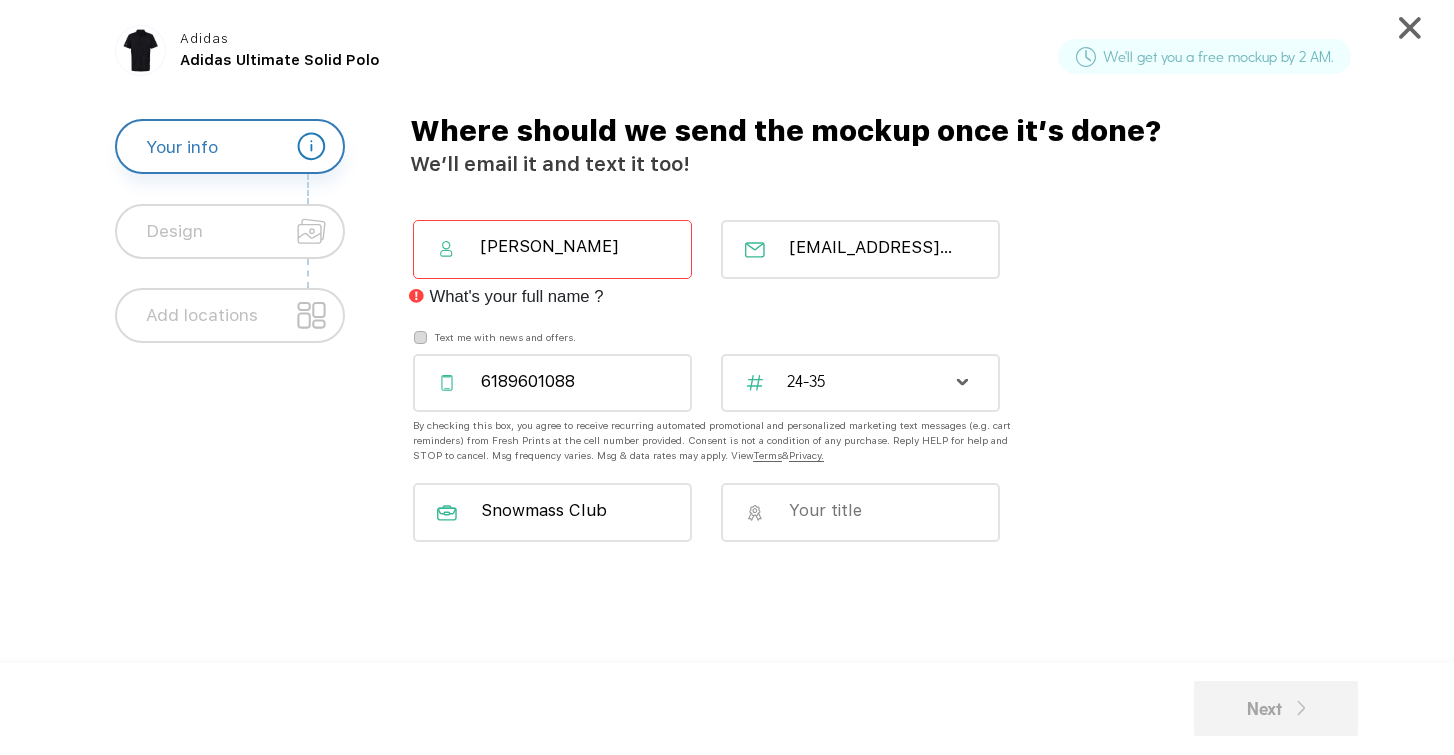 click on "Snowmass Club" 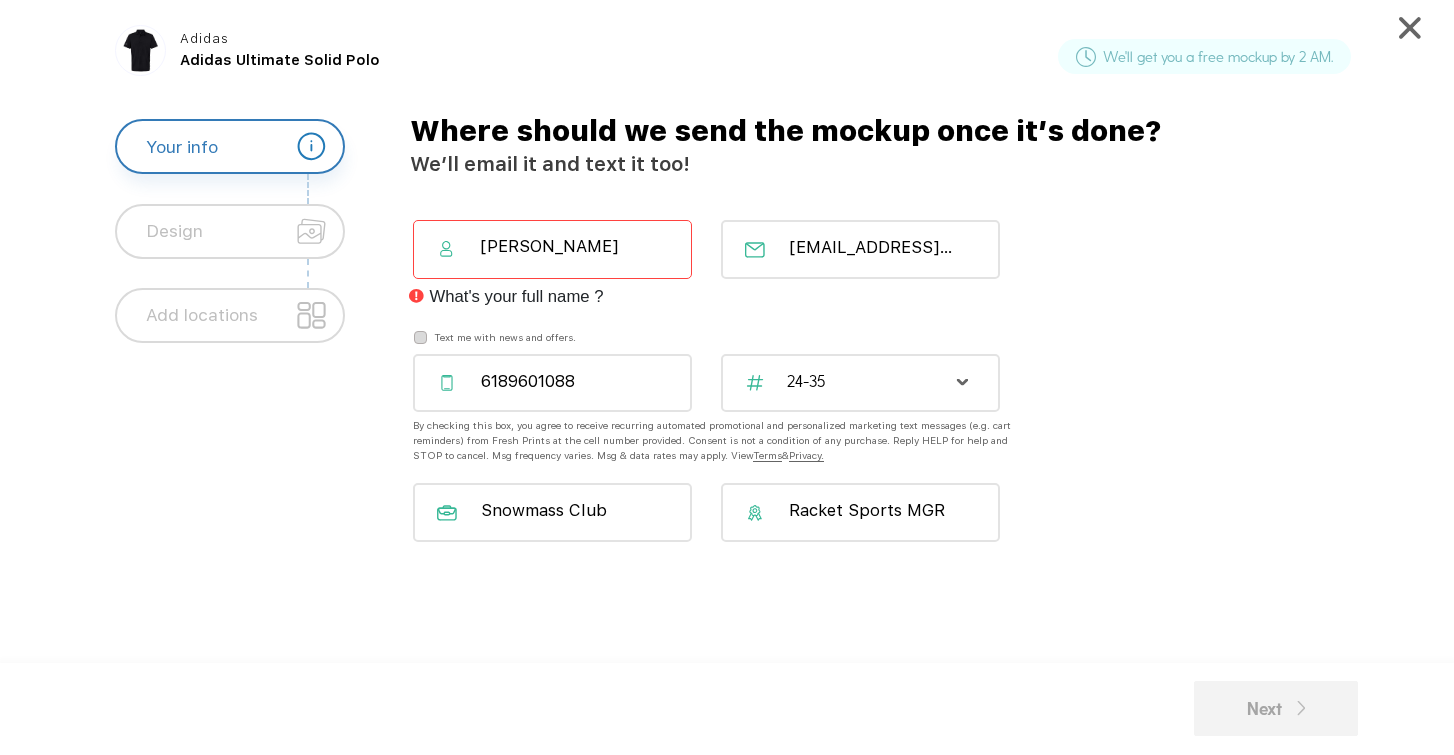 type on "Racket Sports MGR" 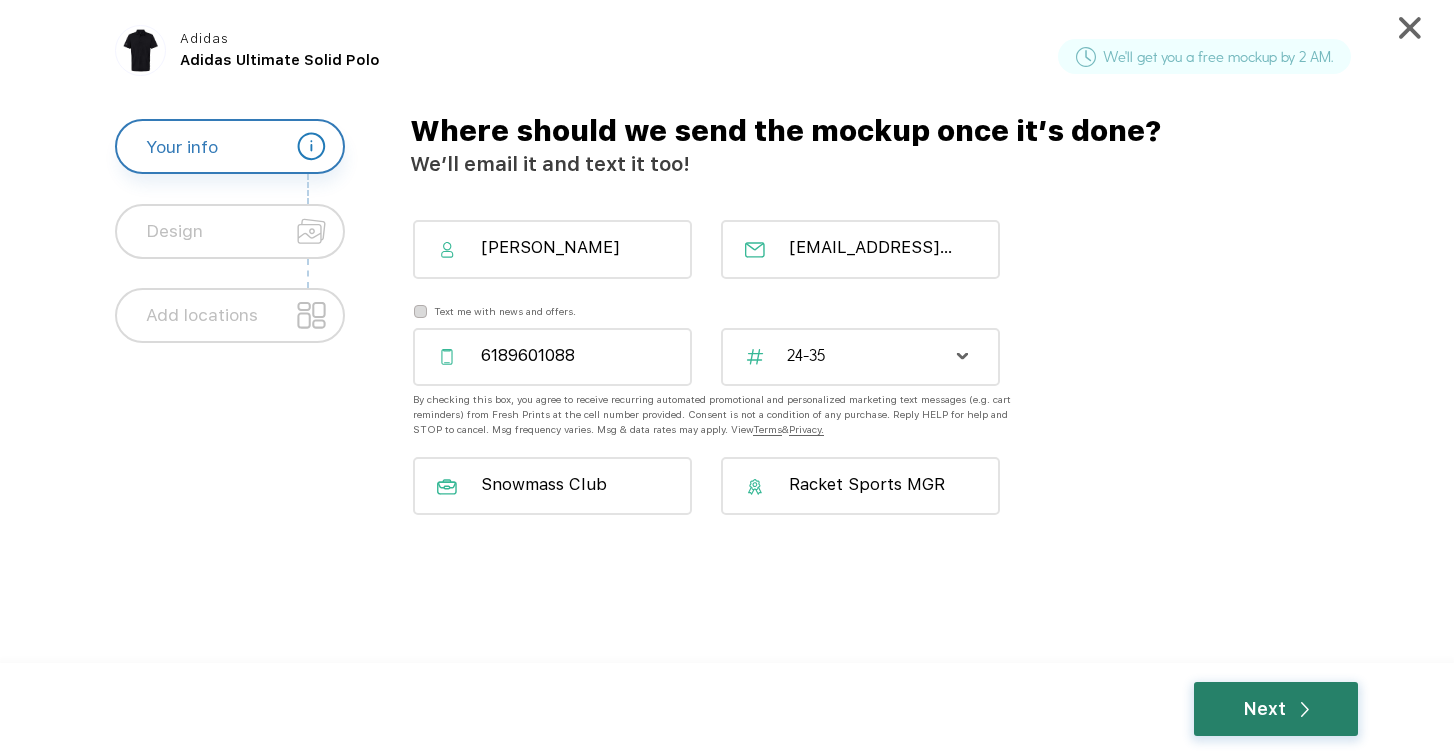 type on "Rob Simpson" 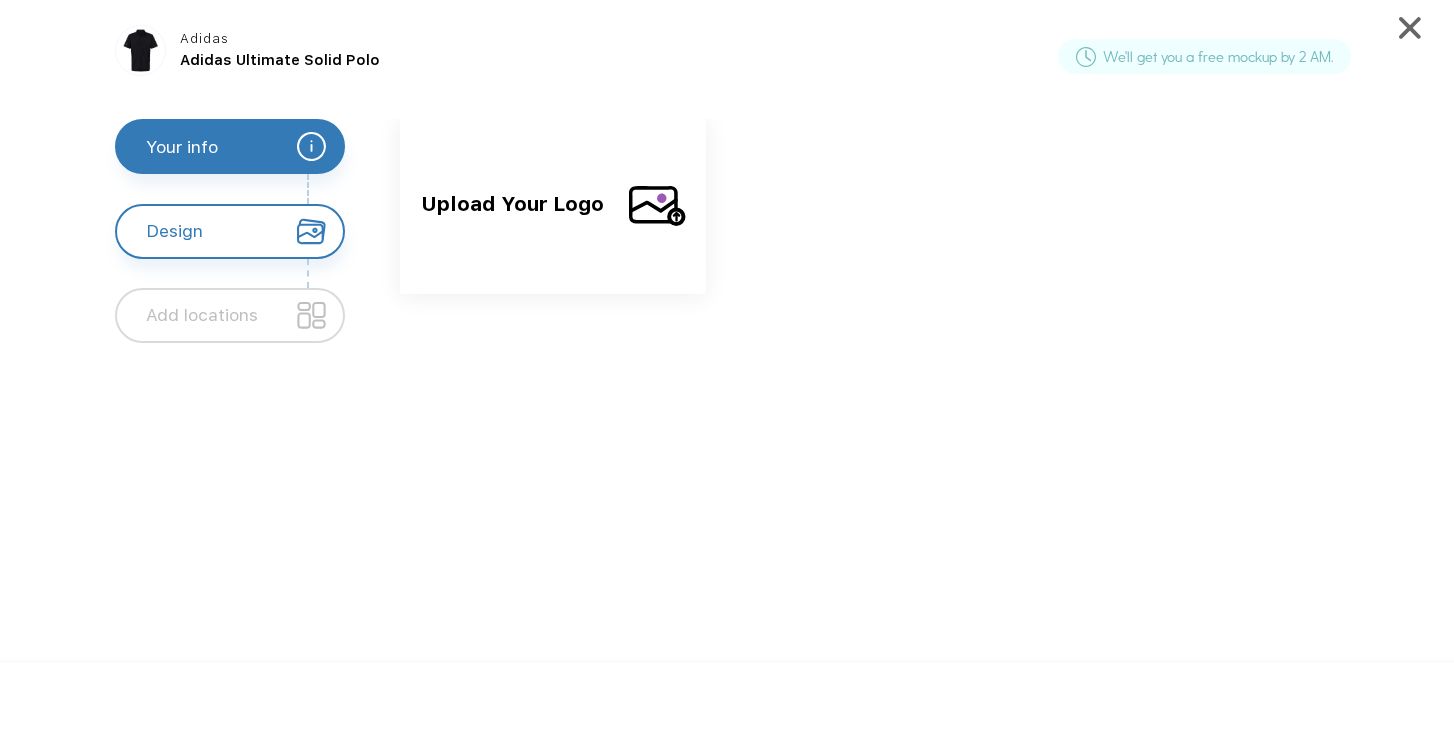 click 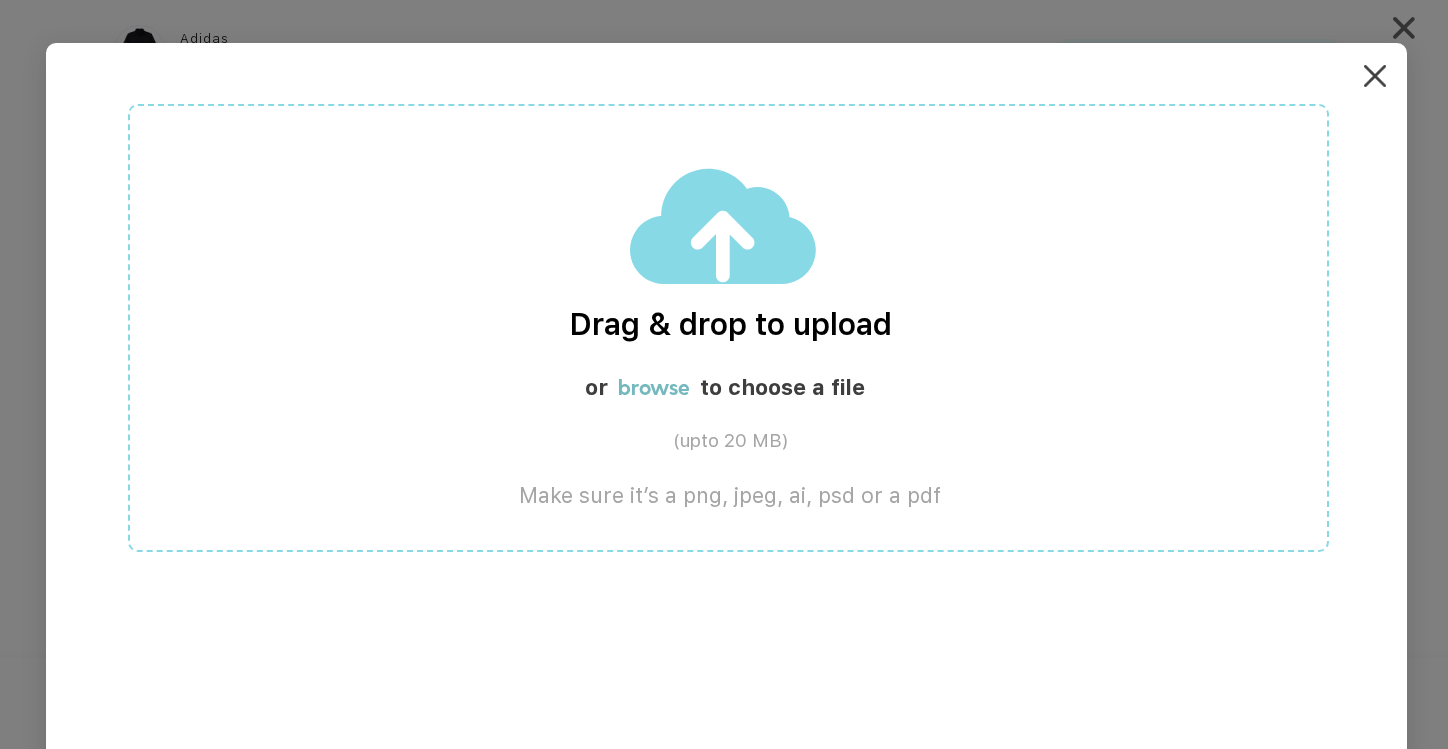 click 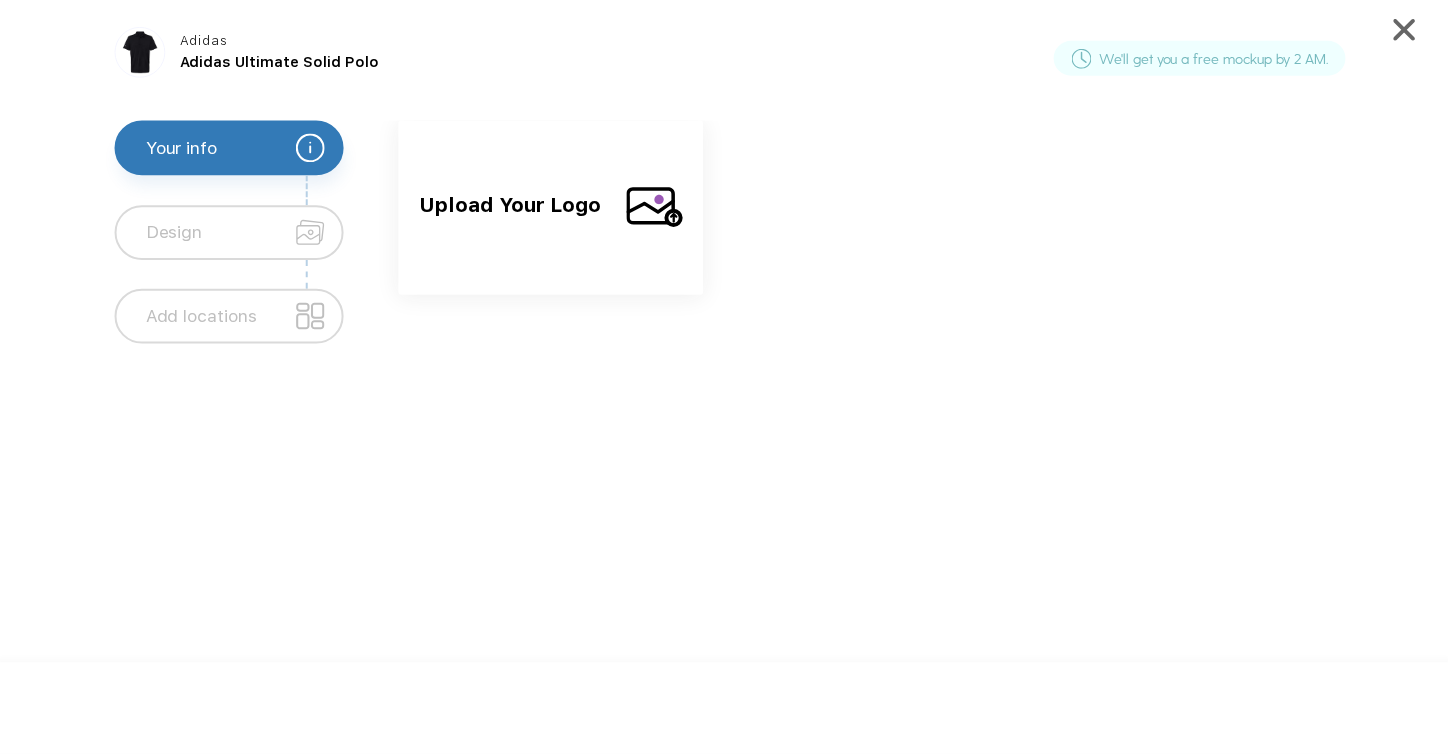 scroll, scrollTop: 0, scrollLeft: 0, axis: both 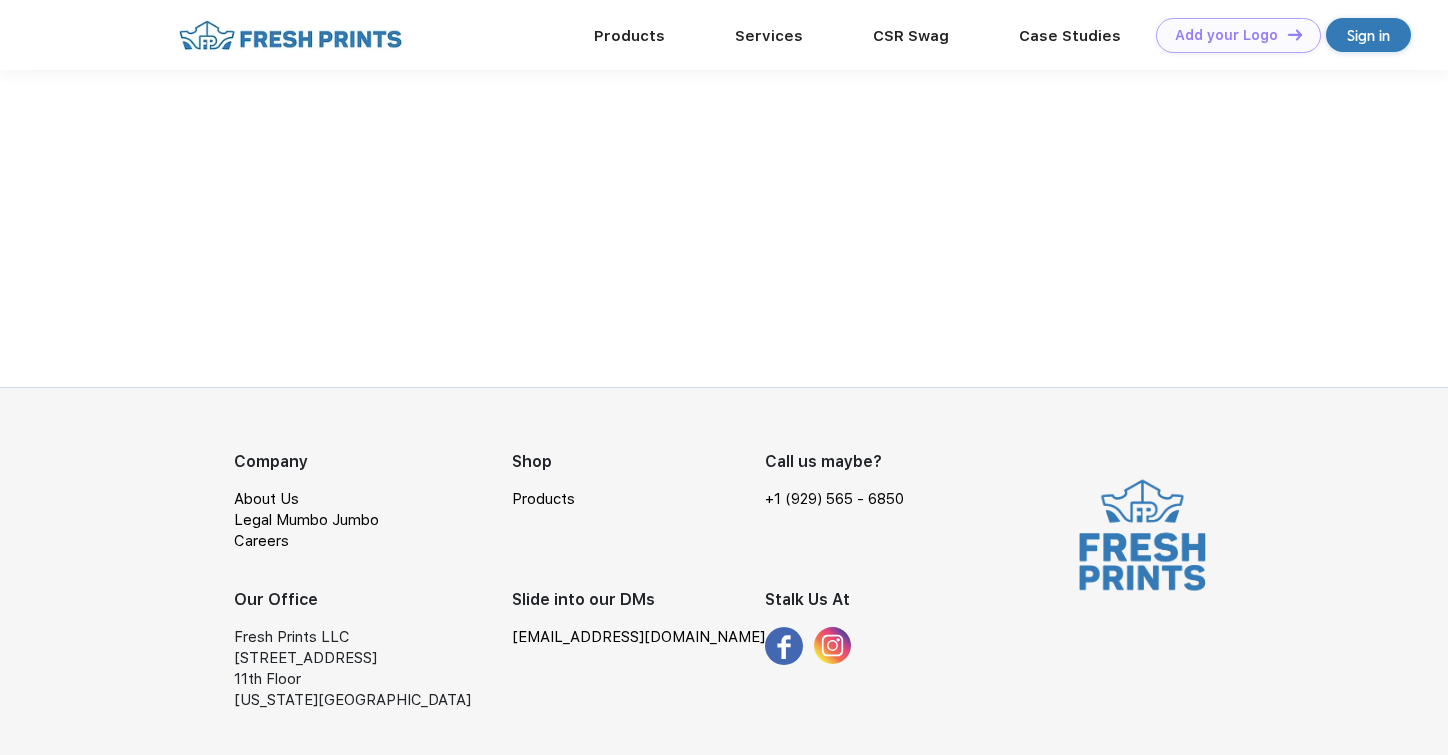 drag, startPoint x: 648, startPoint y: 636, endPoint x: 497, endPoint y: 640, distance: 151.05296 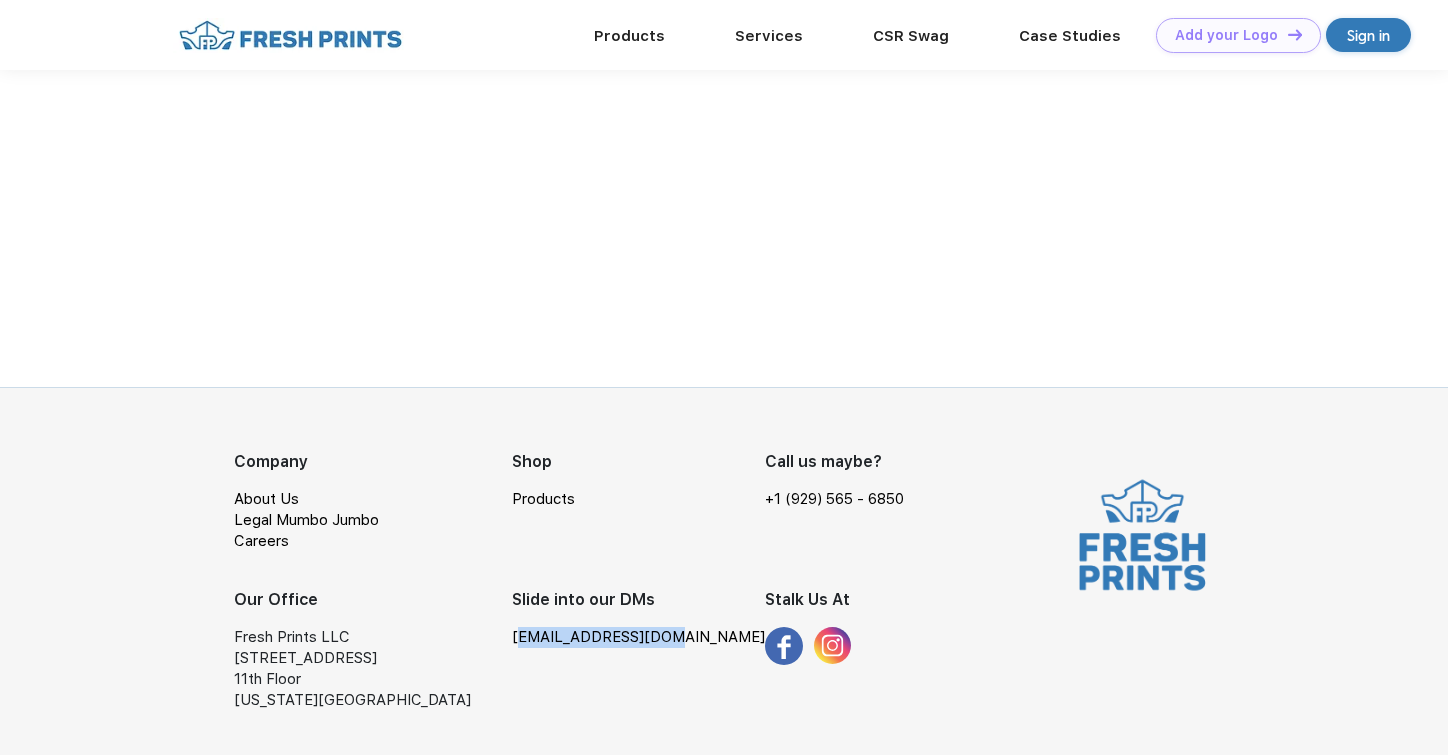 drag, startPoint x: 645, startPoint y: 635, endPoint x: 500, endPoint y: 640, distance: 145.08618 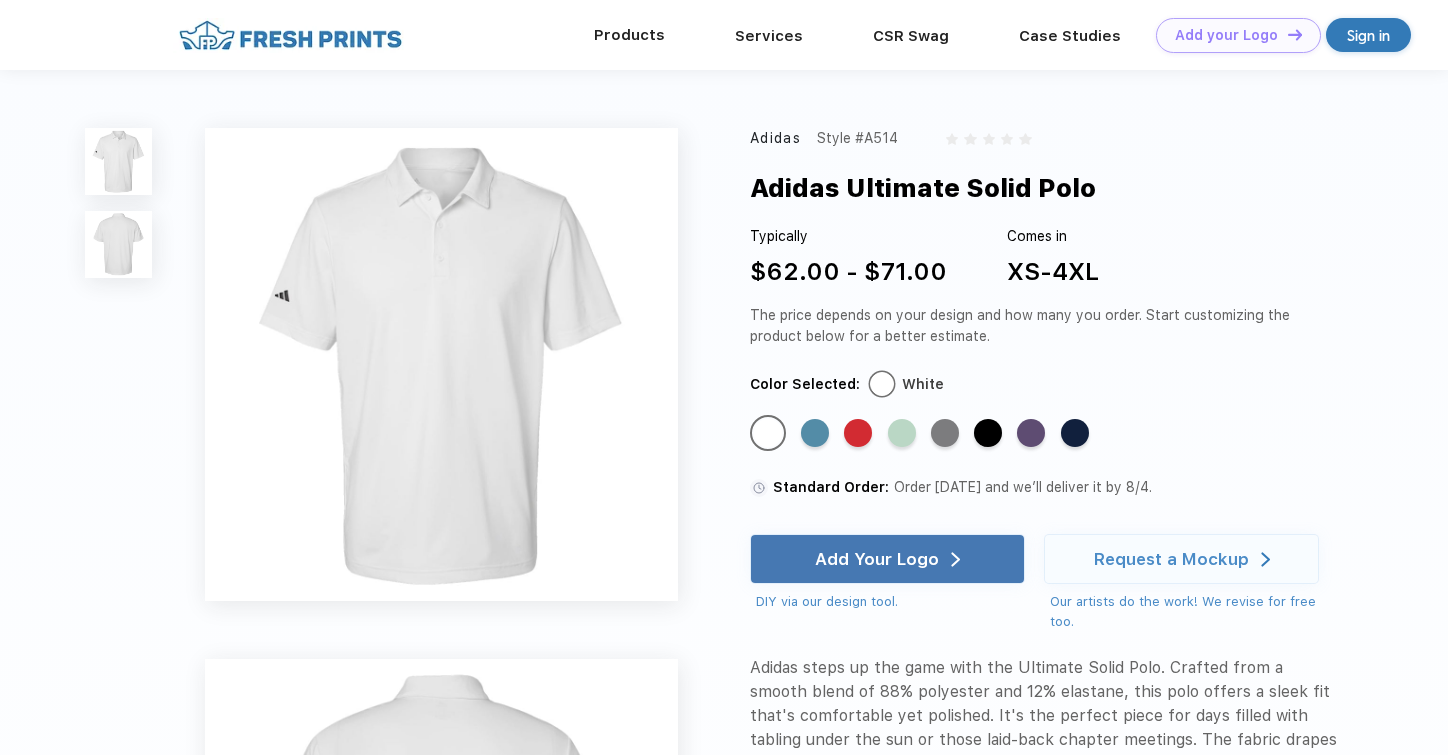 scroll, scrollTop: 0, scrollLeft: 0, axis: both 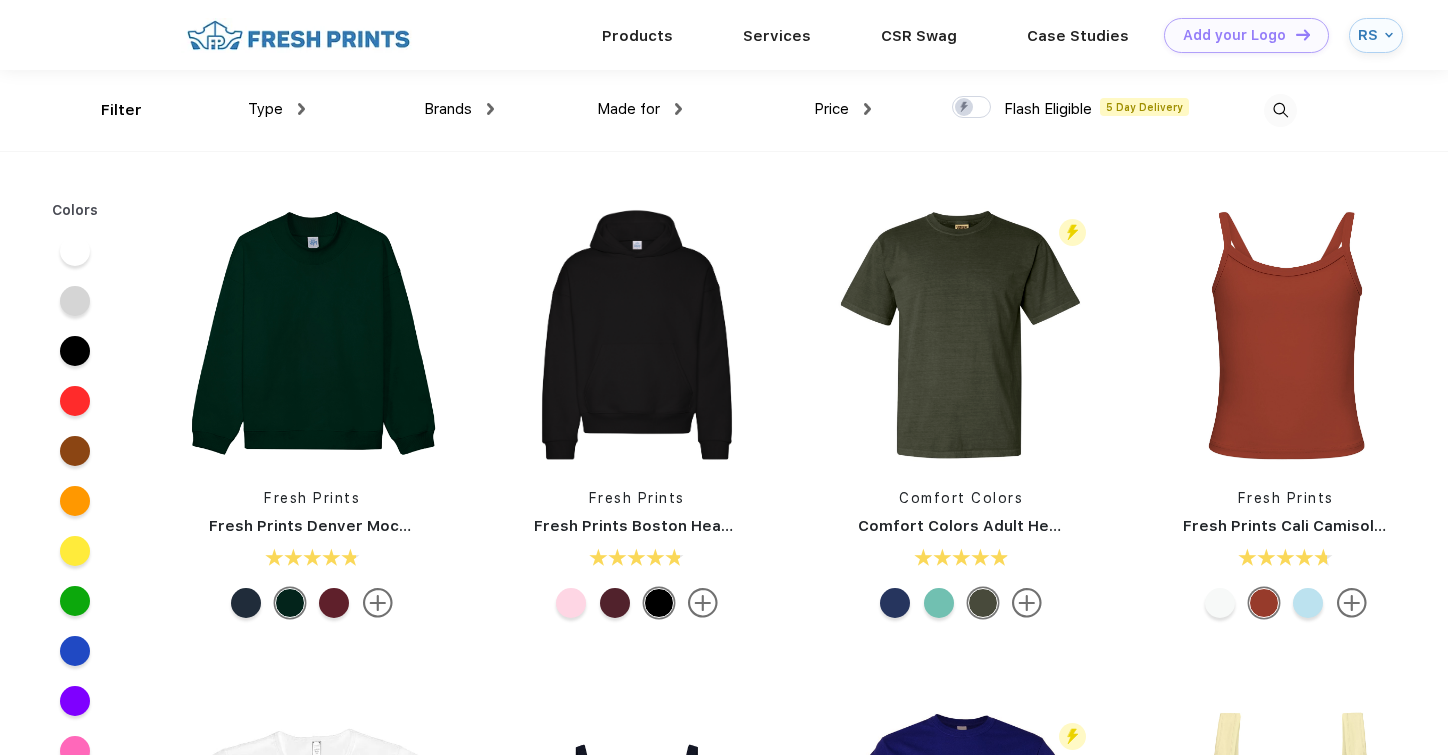 click on "Made for" at bounding box center [628, 109] 